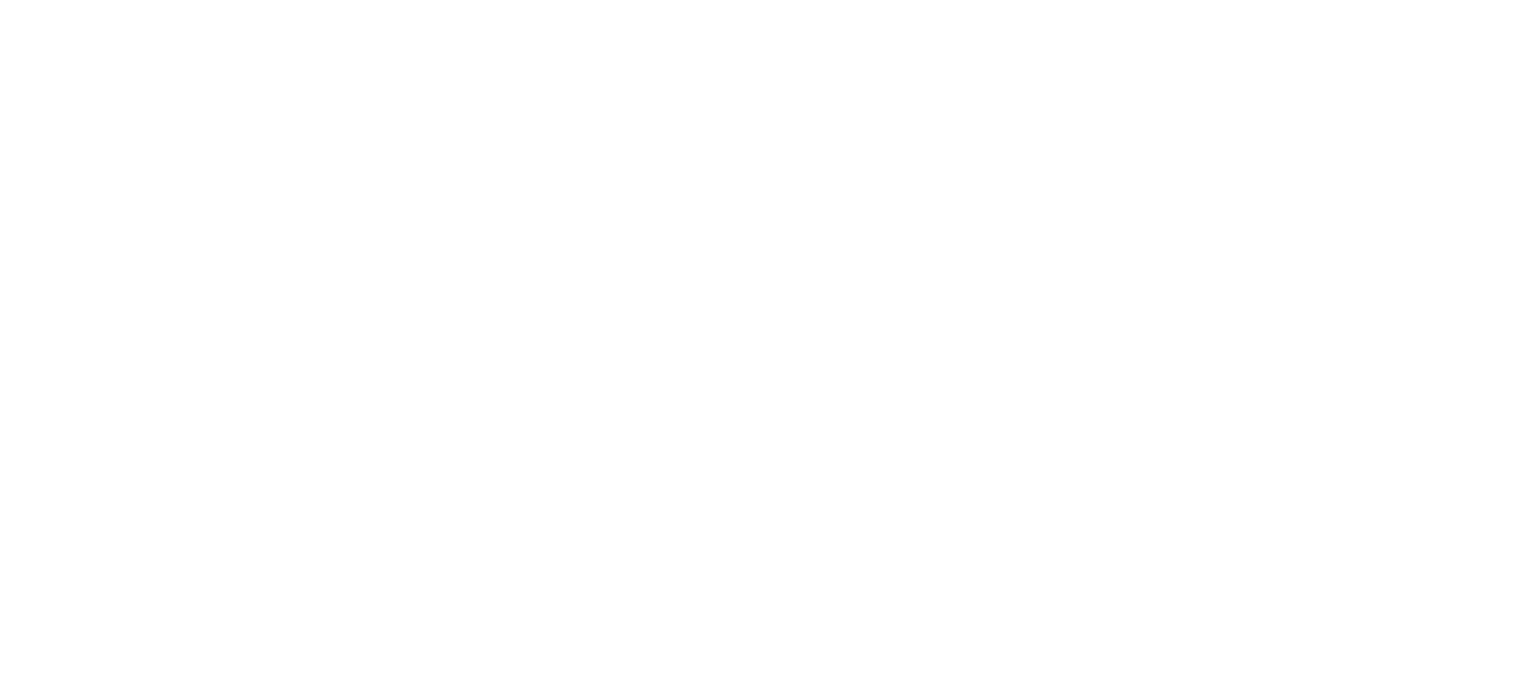 scroll, scrollTop: 0, scrollLeft: 0, axis: both 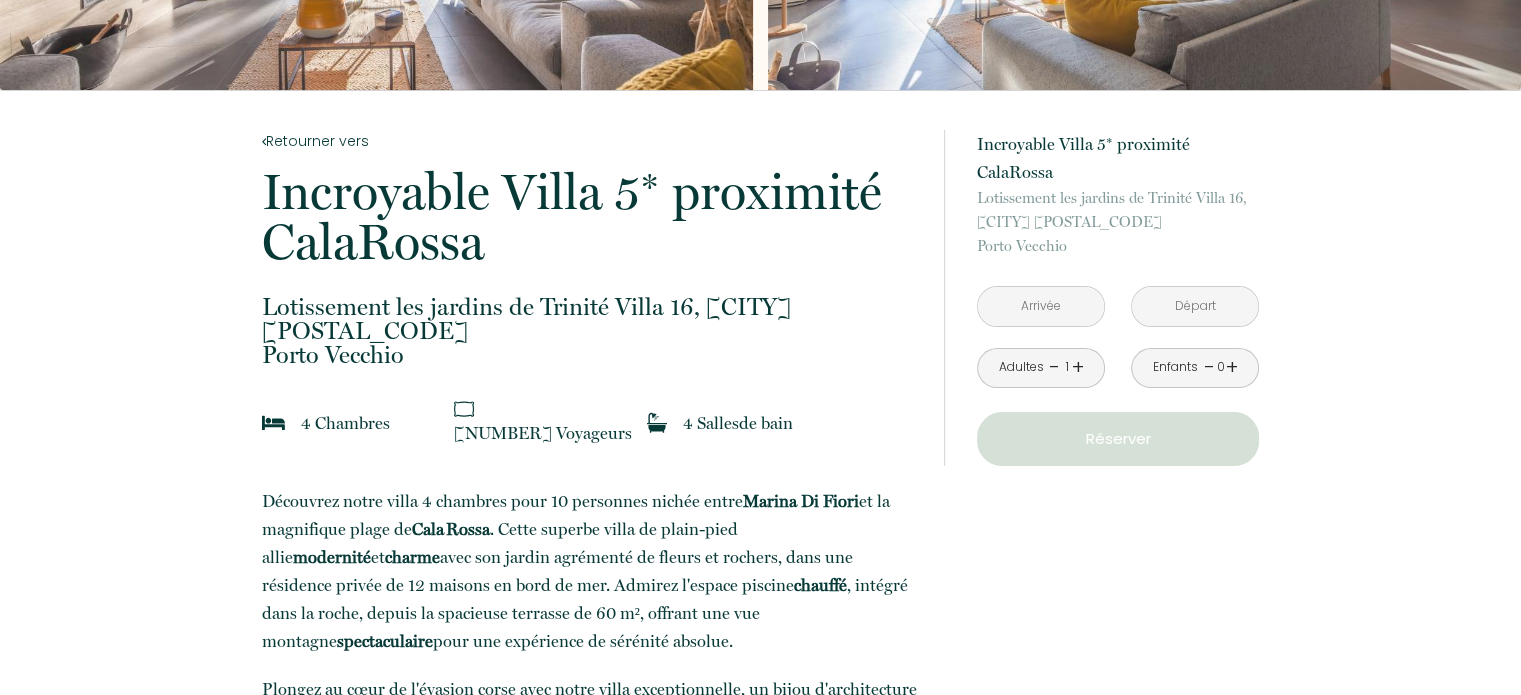 click at bounding box center [1041, 306] 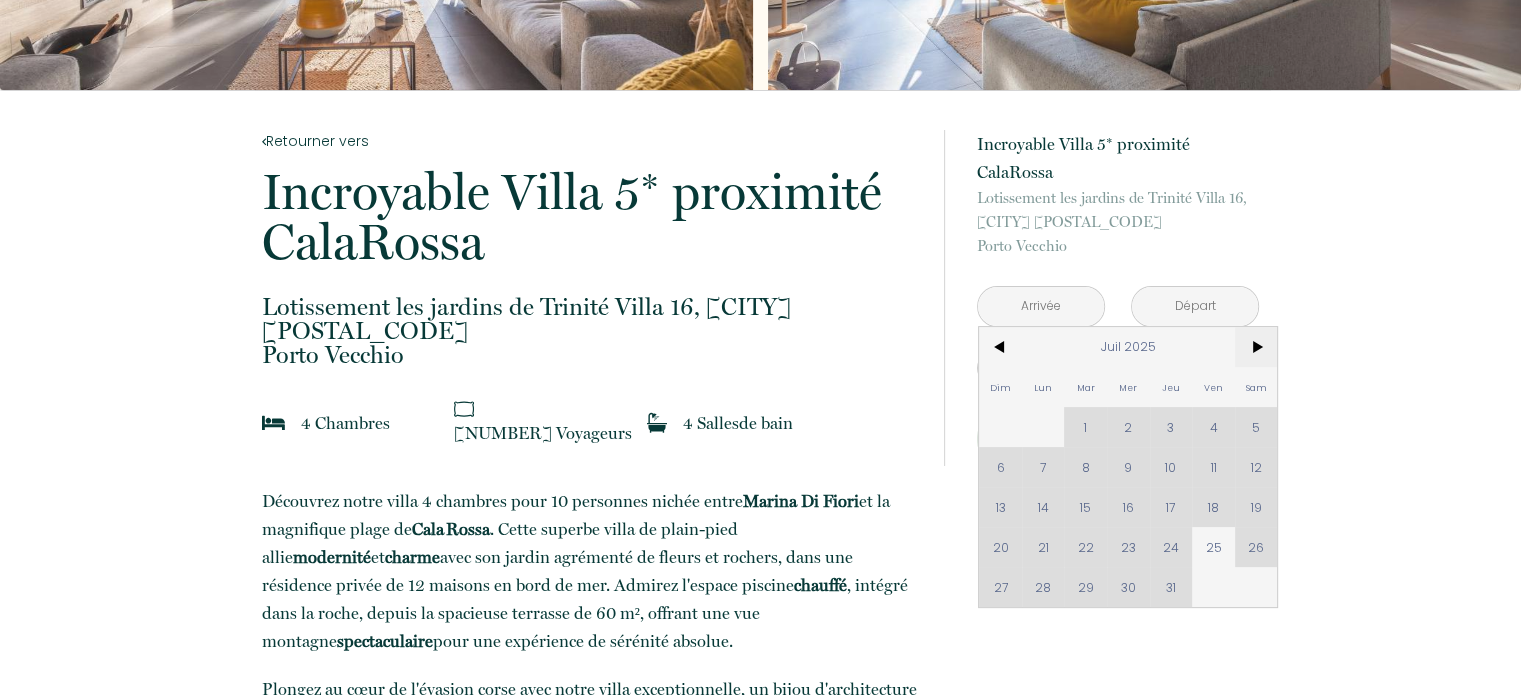 click on ">" at bounding box center (1256, 347) 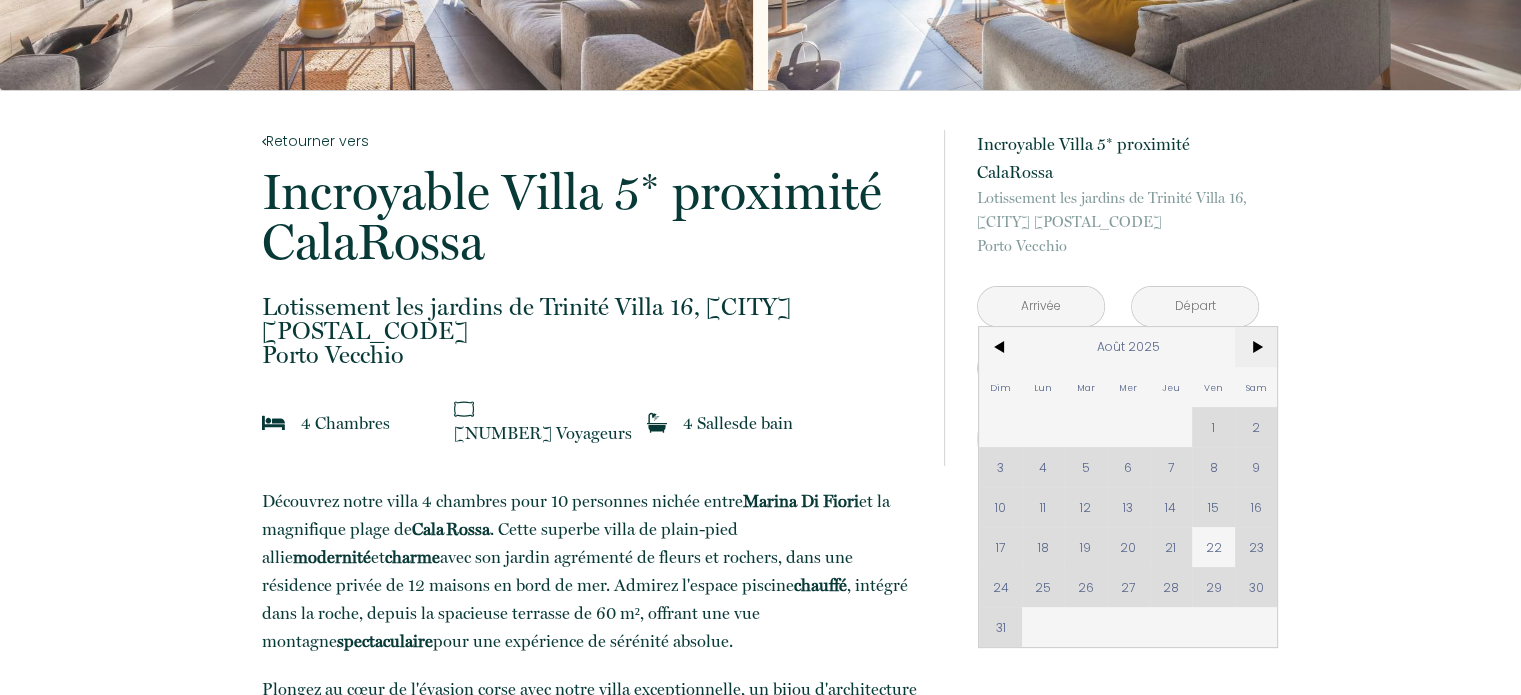 click on ">" at bounding box center [1256, 347] 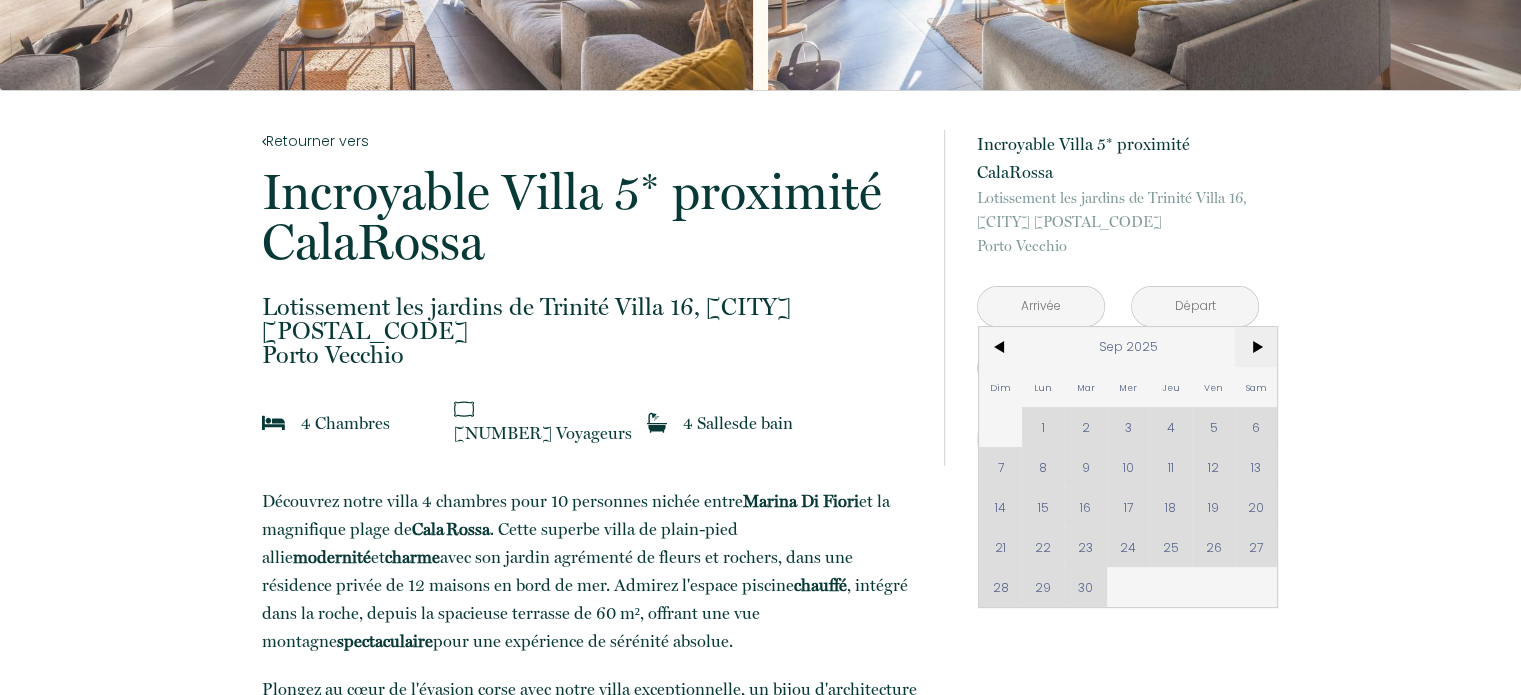 click on ">" at bounding box center [1256, 347] 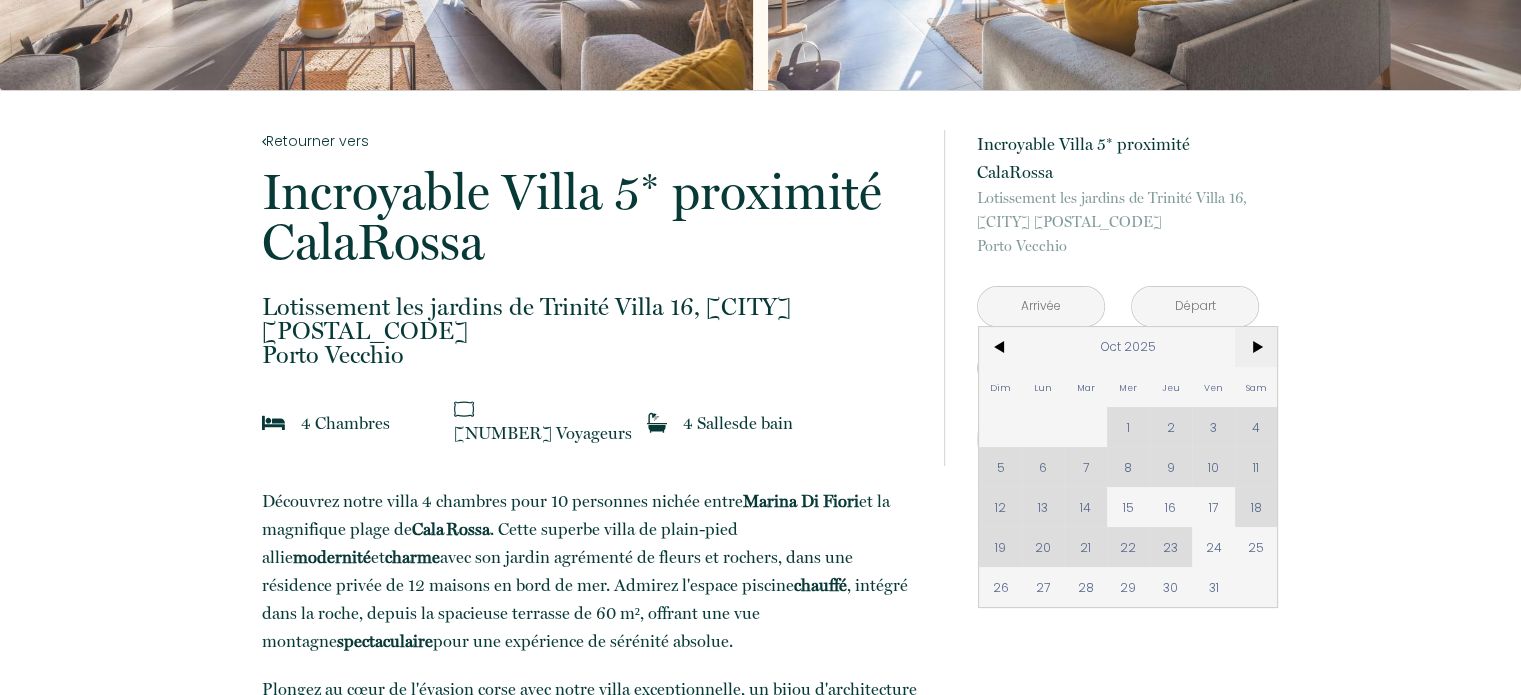 click on ">" at bounding box center (1256, 347) 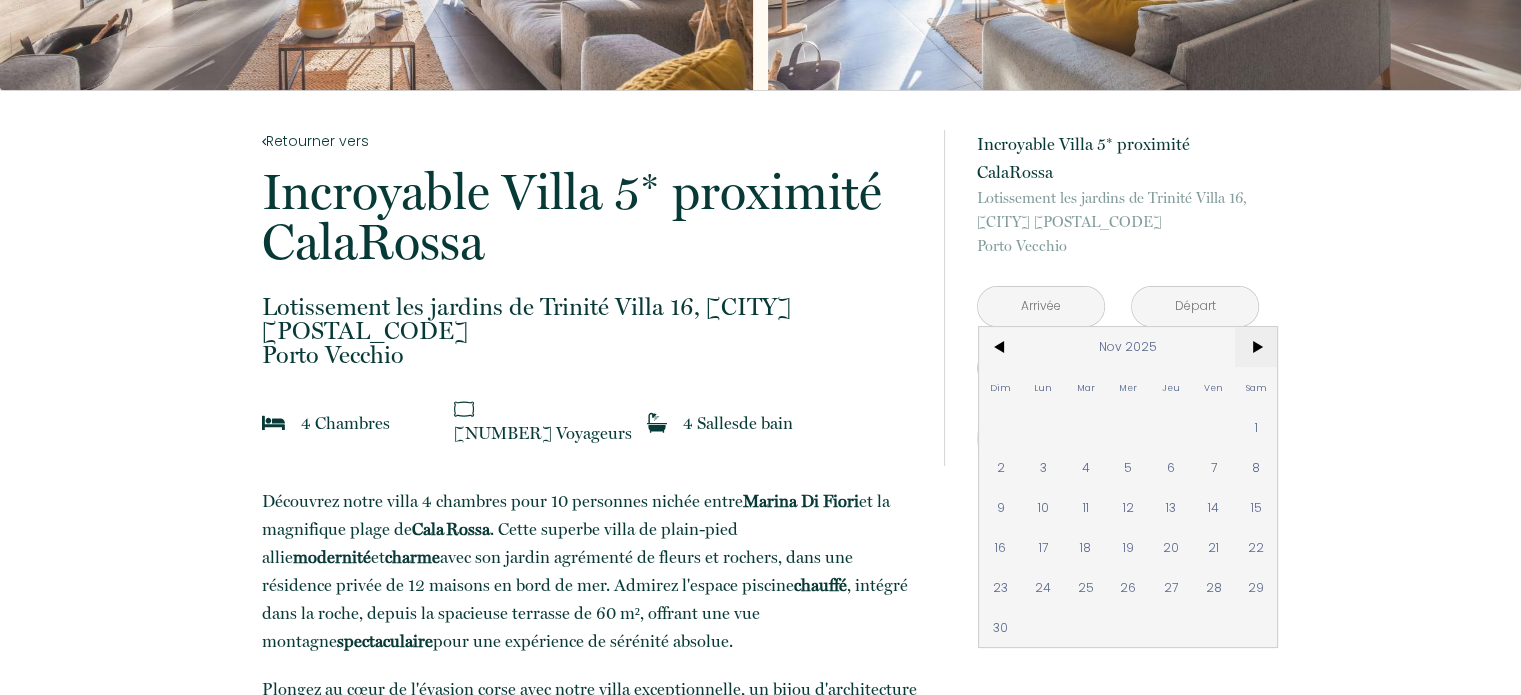 click on ">" at bounding box center (1256, 347) 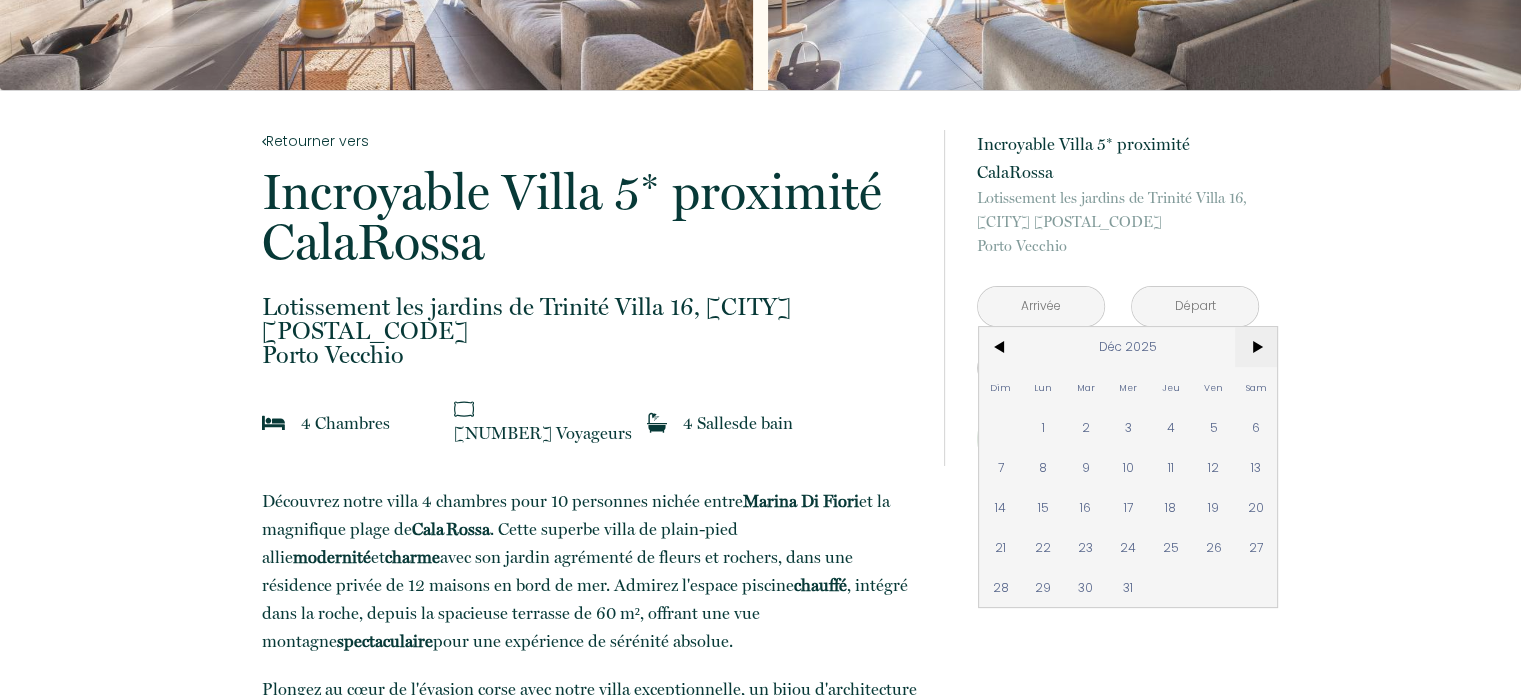 click on ">" at bounding box center [1256, 347] 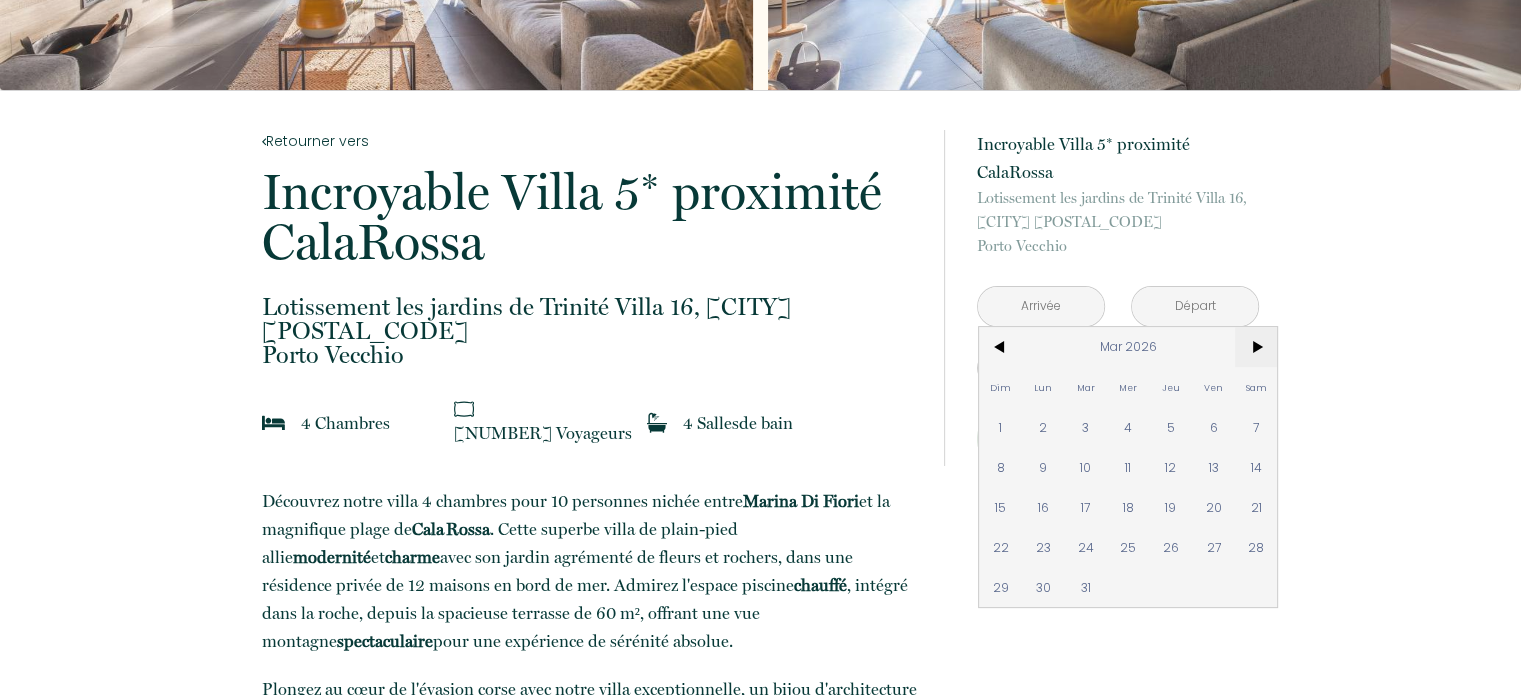 click on ">" at bounding box center (1256, 347) 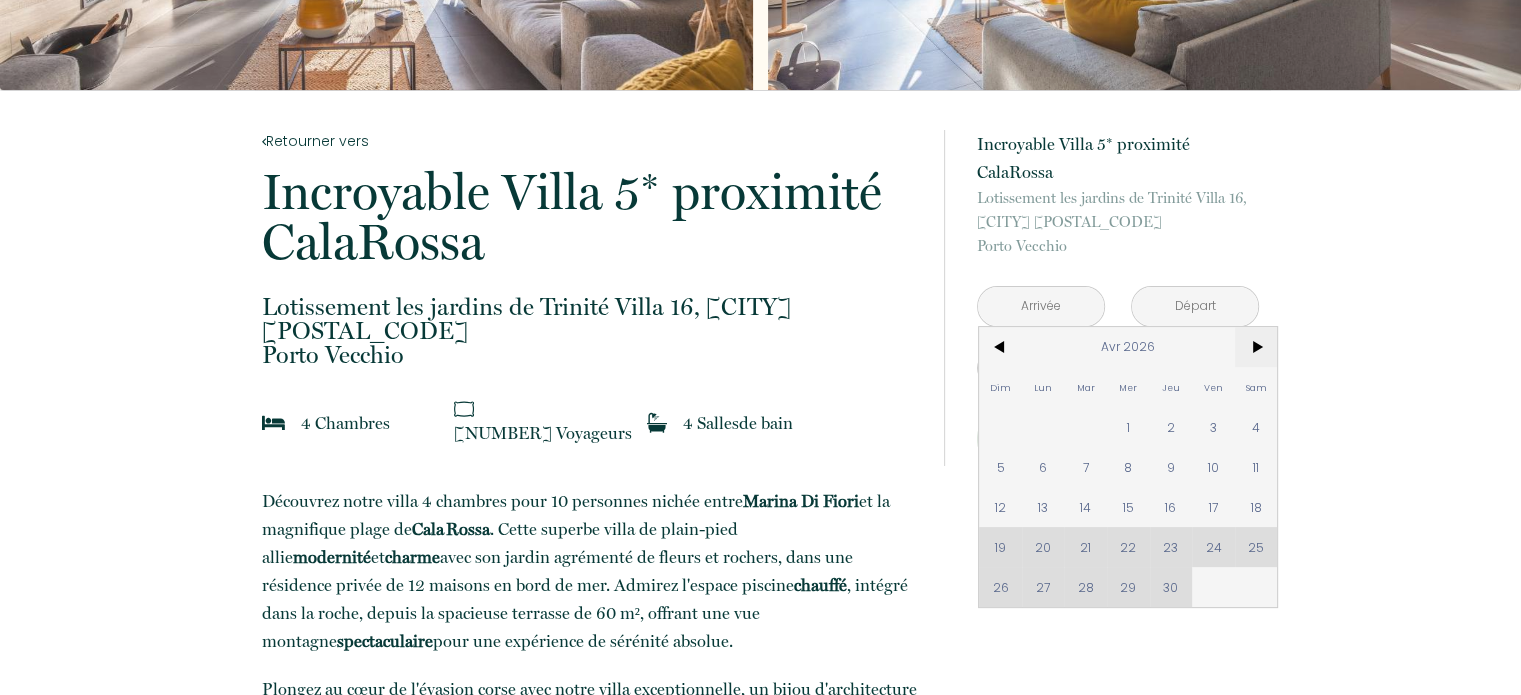 click on ">" at bounding box center (1256, 347) 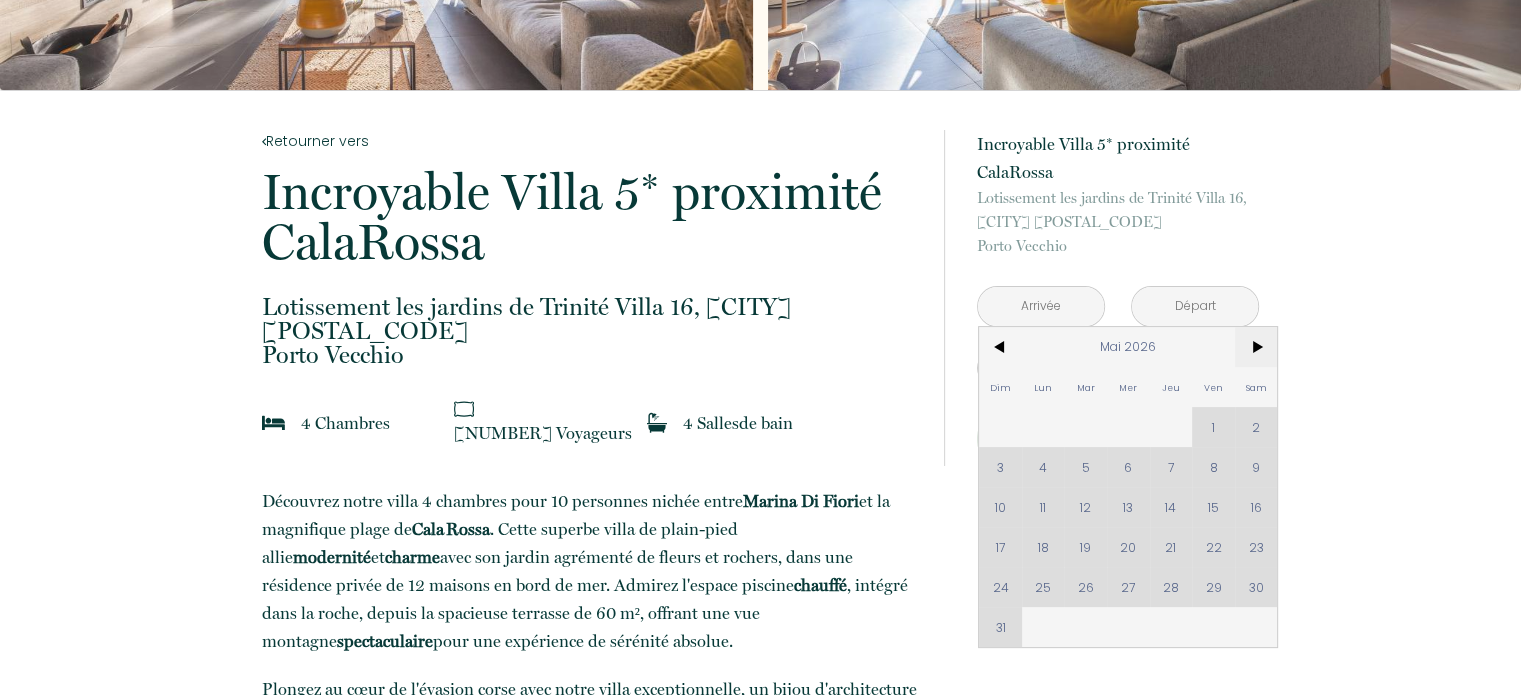 click on ">" at bounding box center [1256, 347] 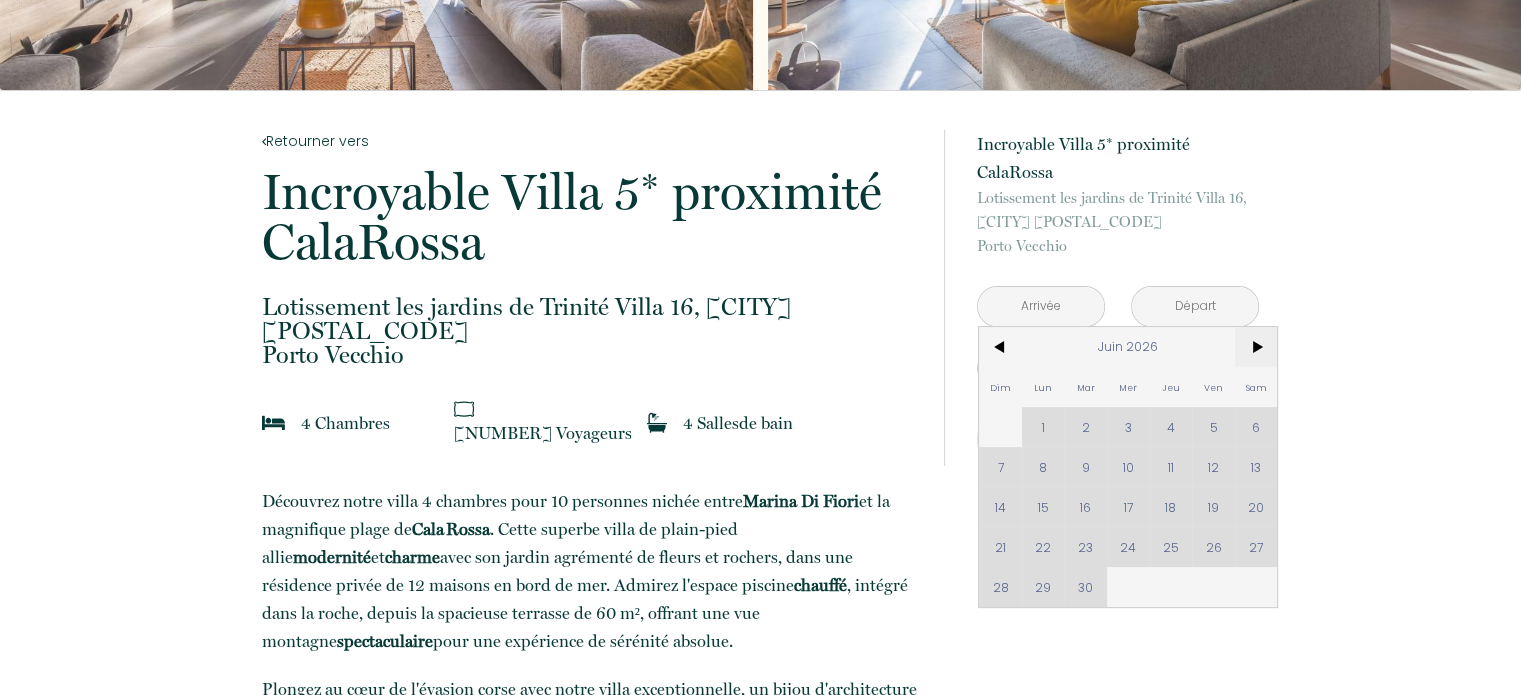 click on ">" at bounding box center (1256, 347) 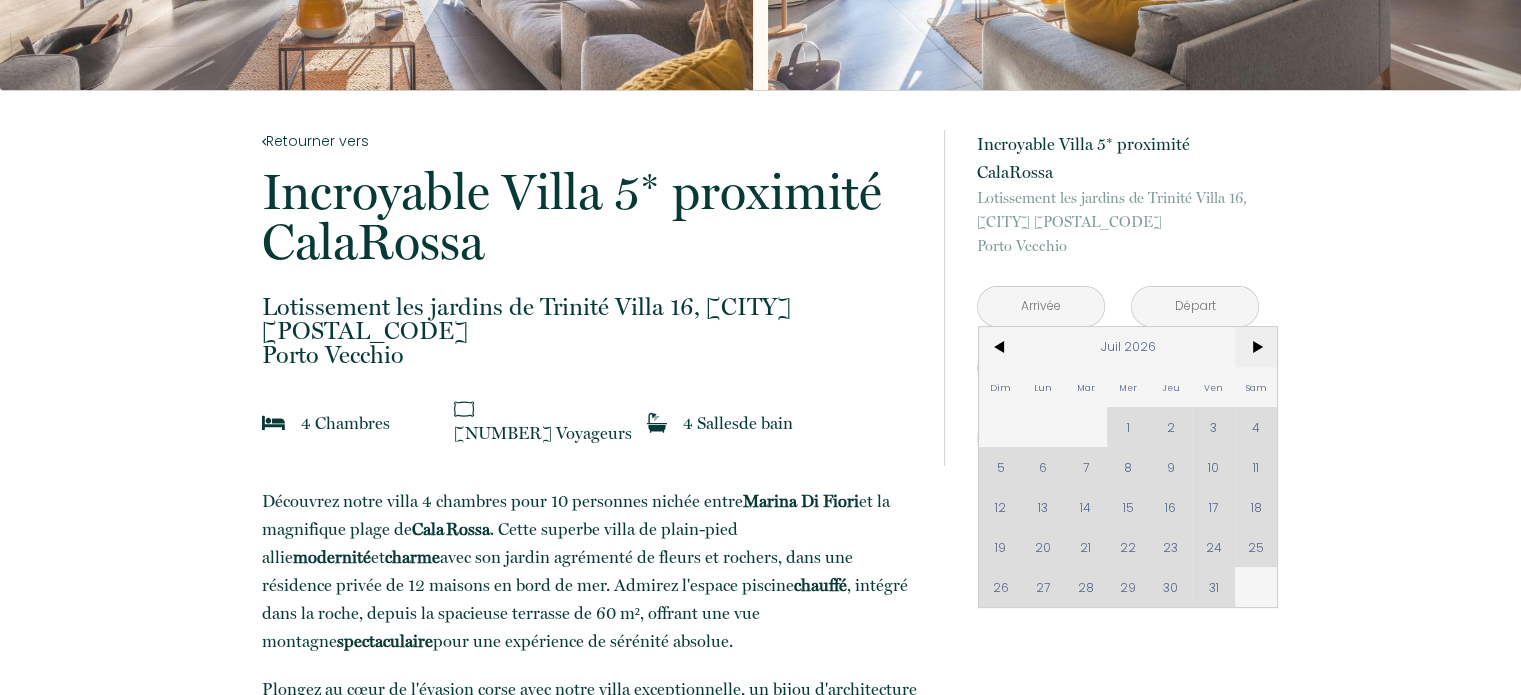 click on ">" at bounding box center [1256, 347] 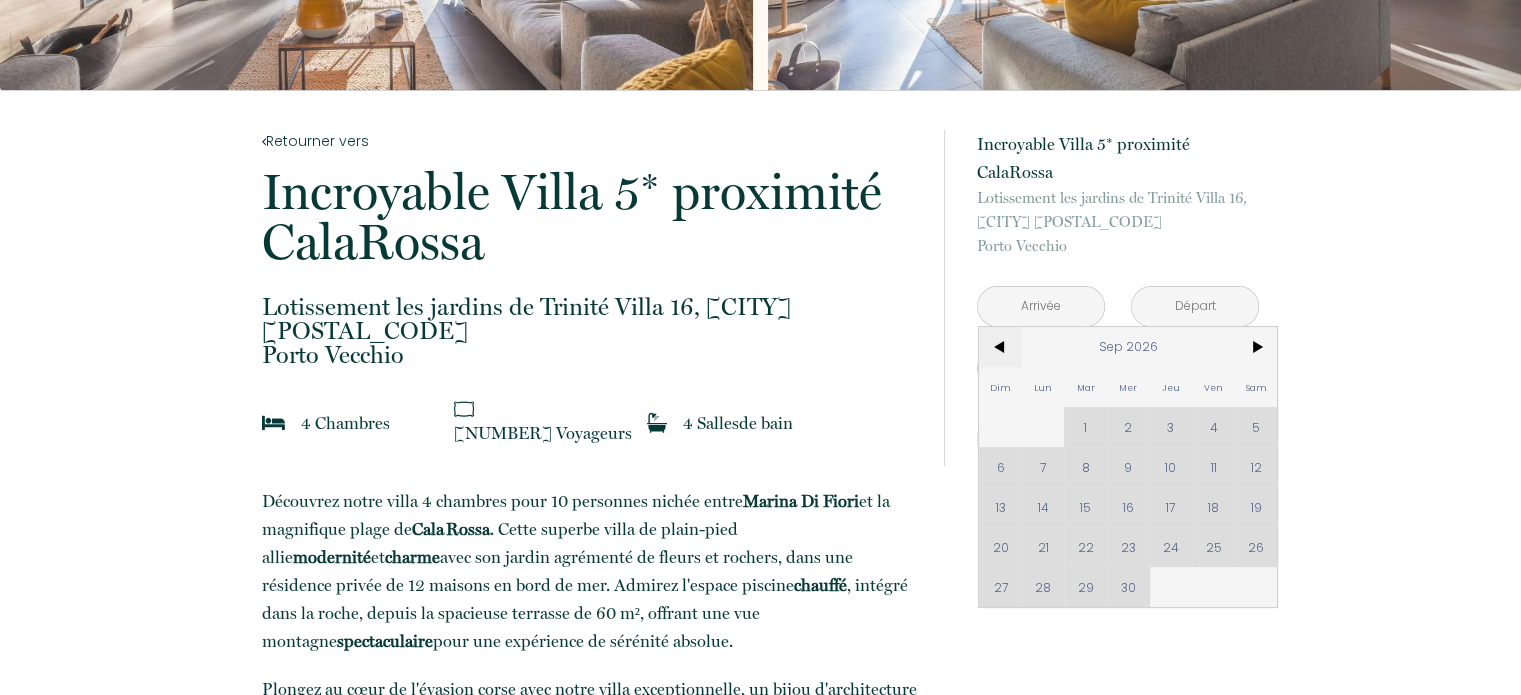 click on "<" at bounding box center (1000, 347) 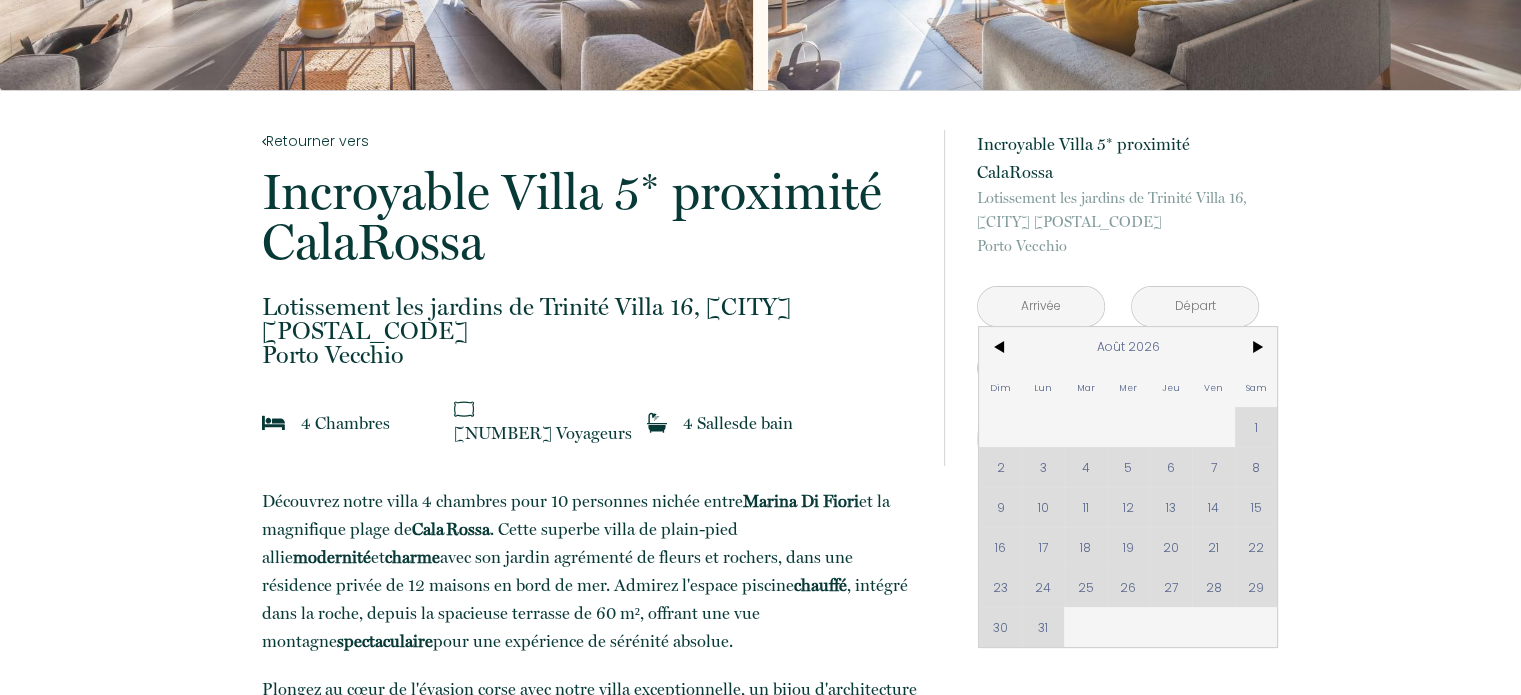 click on "Dim Lun Mar Mer Jeu Ven Sam   1 2 3 4 5 6 7 8 9 10 11 12 13 14 15 16 17 18 19 20 21 22 23 24 25 26 27 28 29 30 31" at bounding box center (1128, 487) 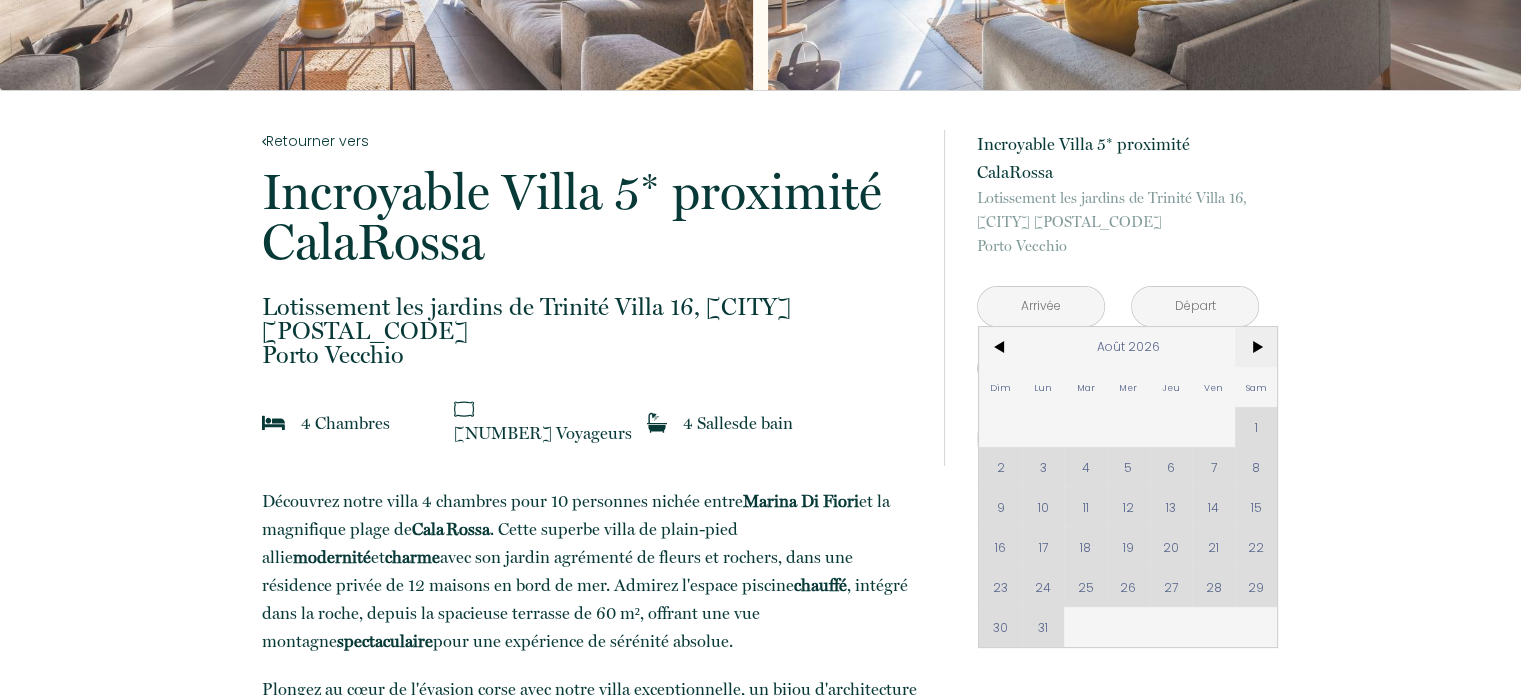 click on ">" at bounding box center [1256, 347] 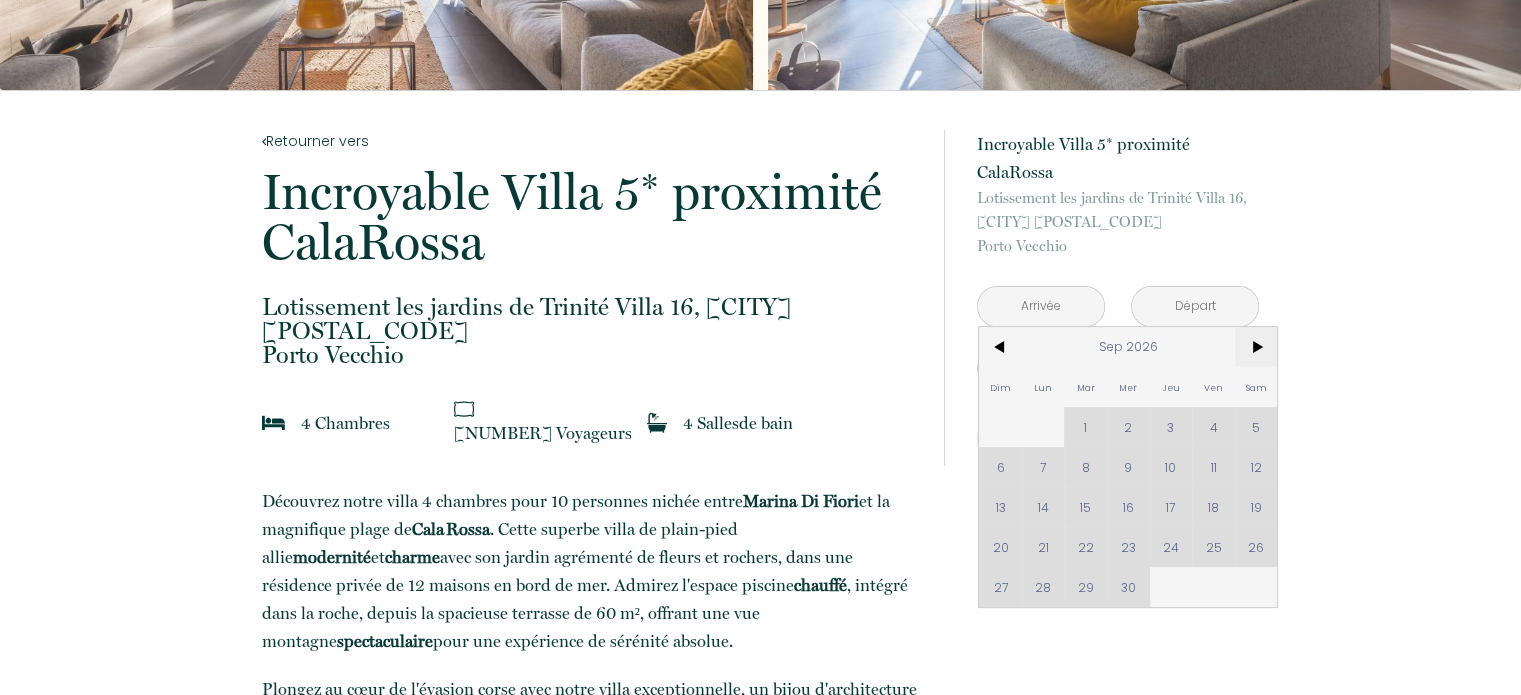 click on ">" at bounding box center [1256, 347] 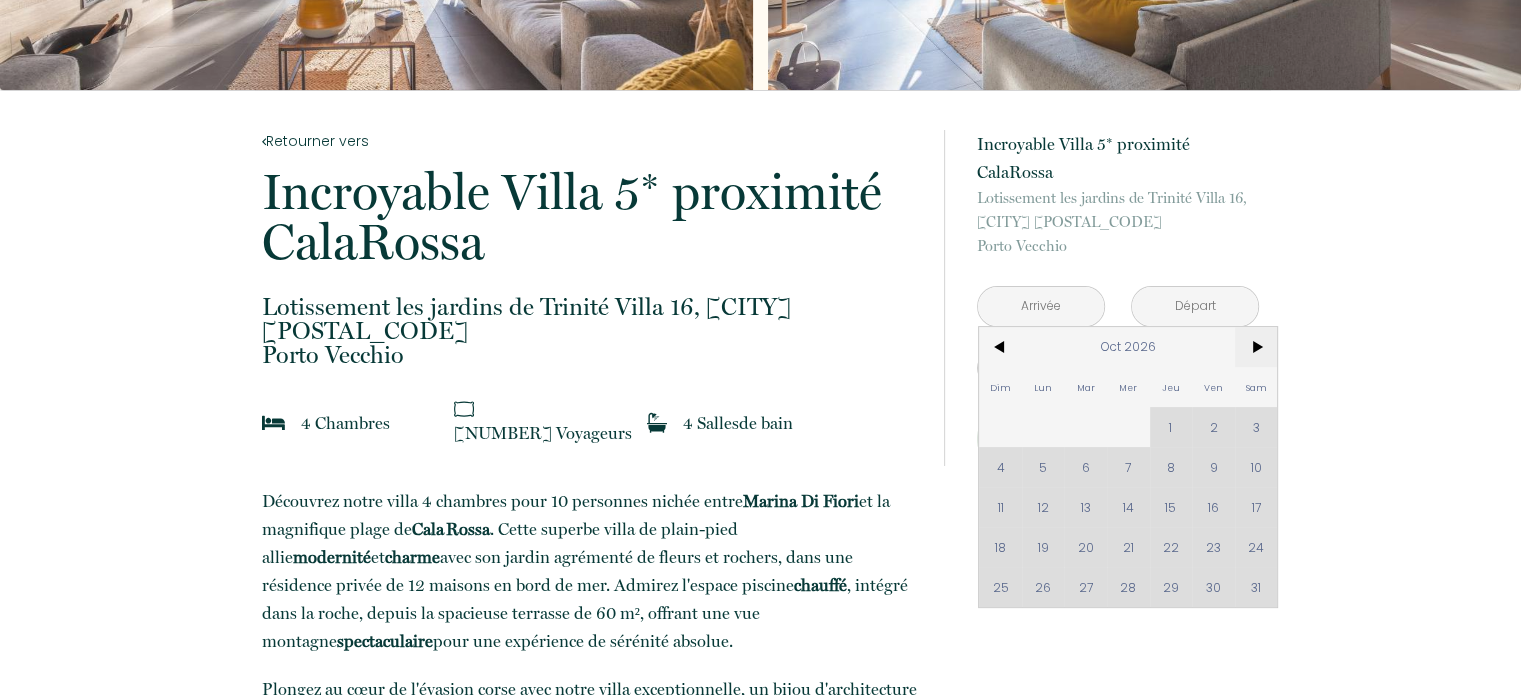 click on ">" at bounding box center (1256, 347) 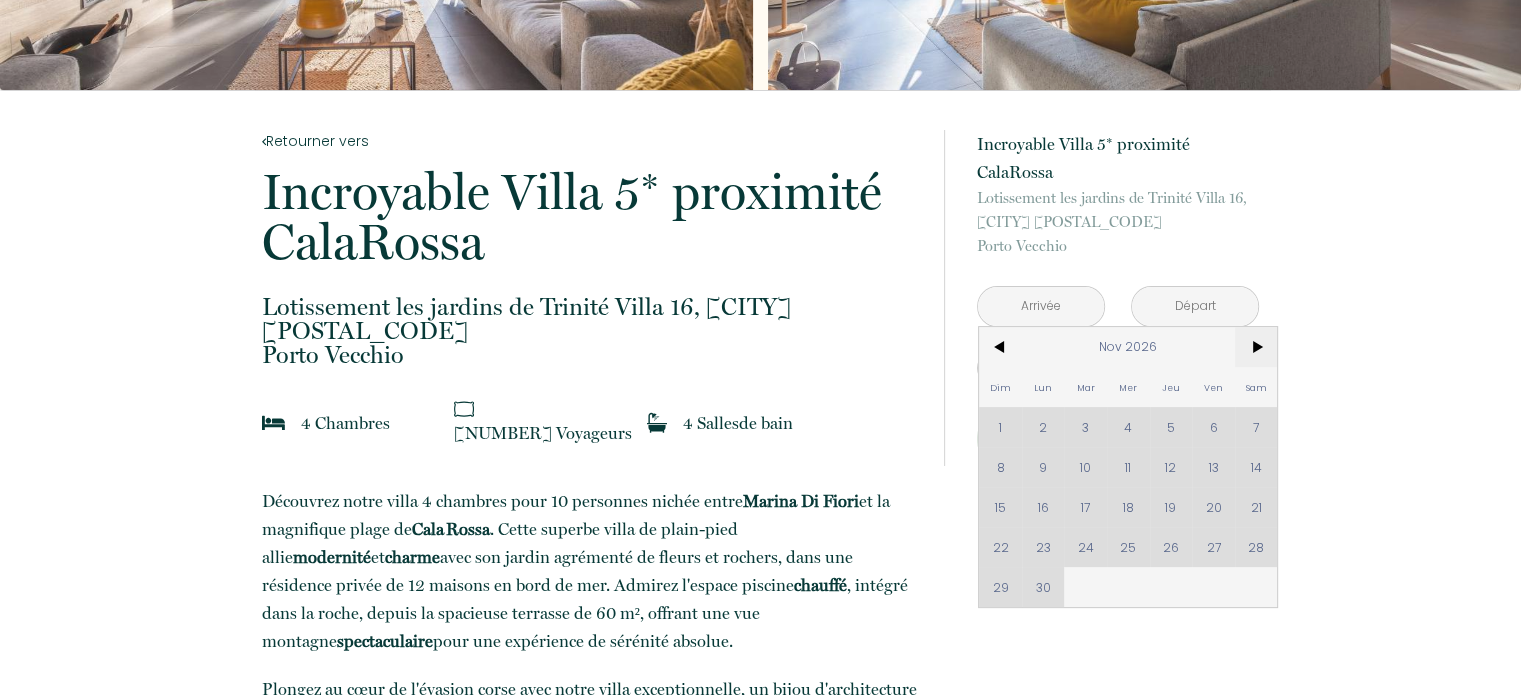 click on ">" at bounding box center (1256, 347) 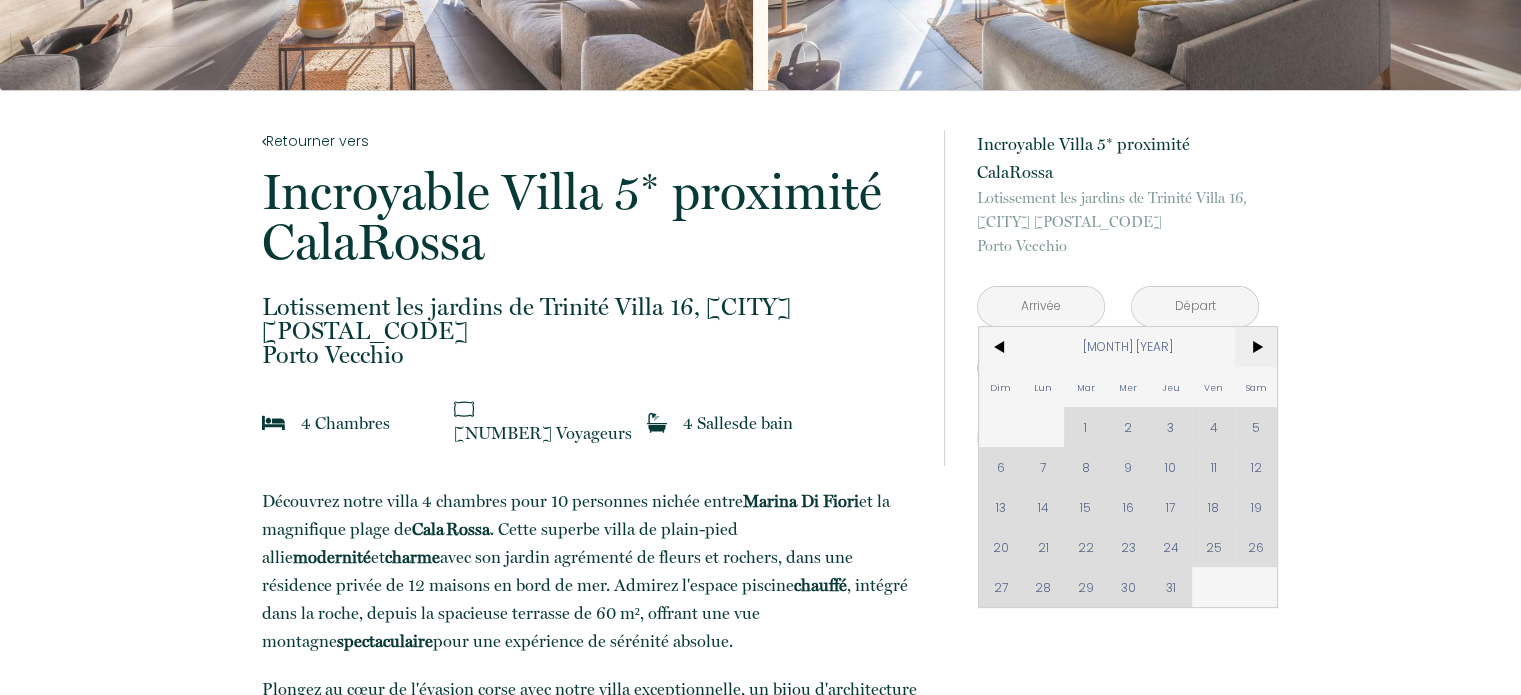 click on ">" at bounding box center [1256, 347] 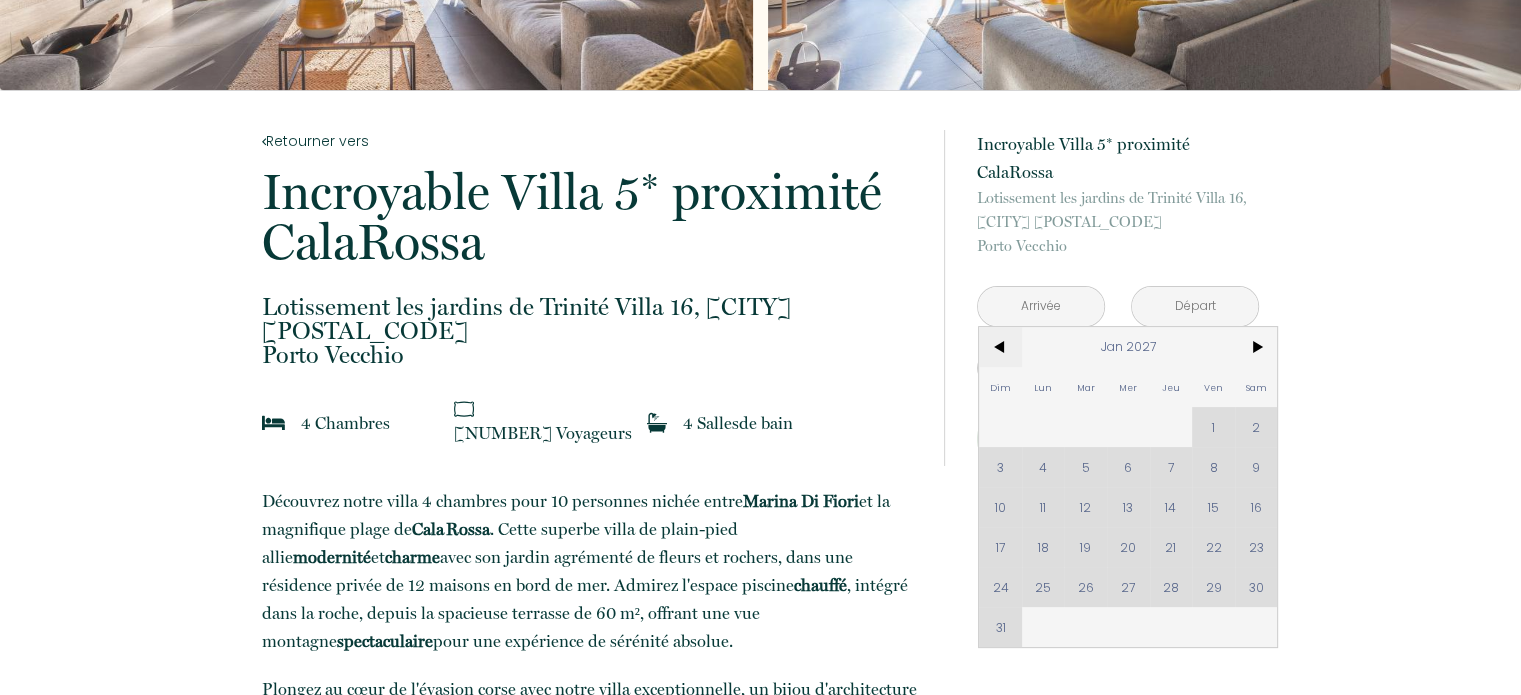 click on "<" at bounding box center (1000, 347) 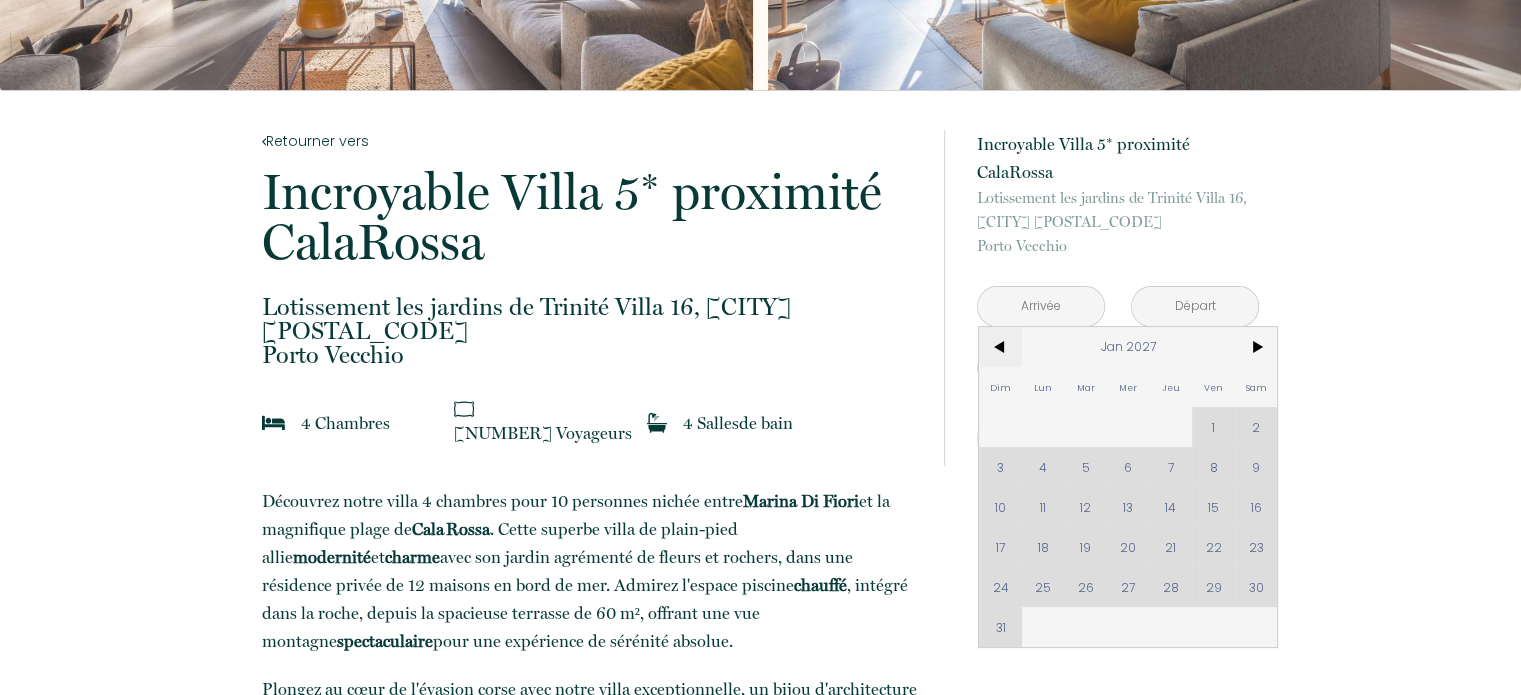click on "<" at bounding box center (1000, 347) 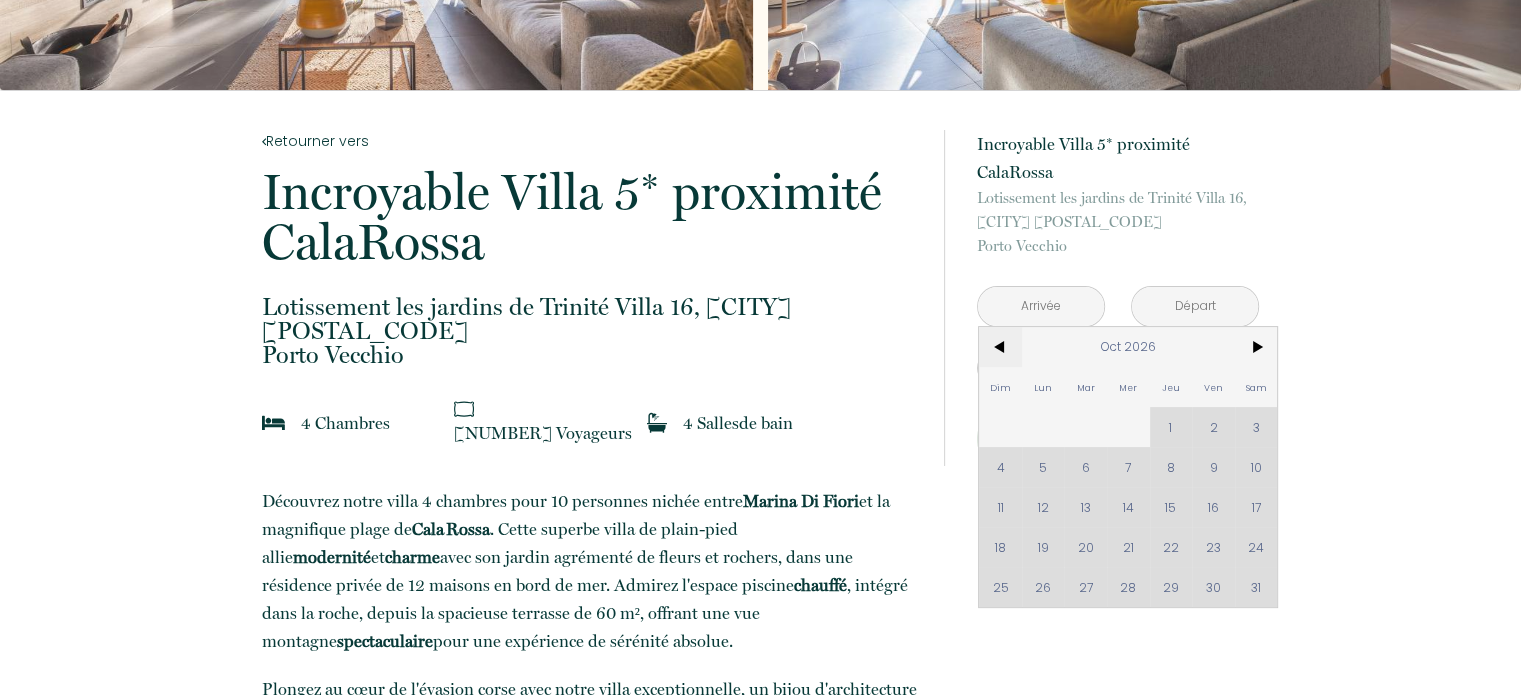 click on "<" at bounding box center [1000, 347] 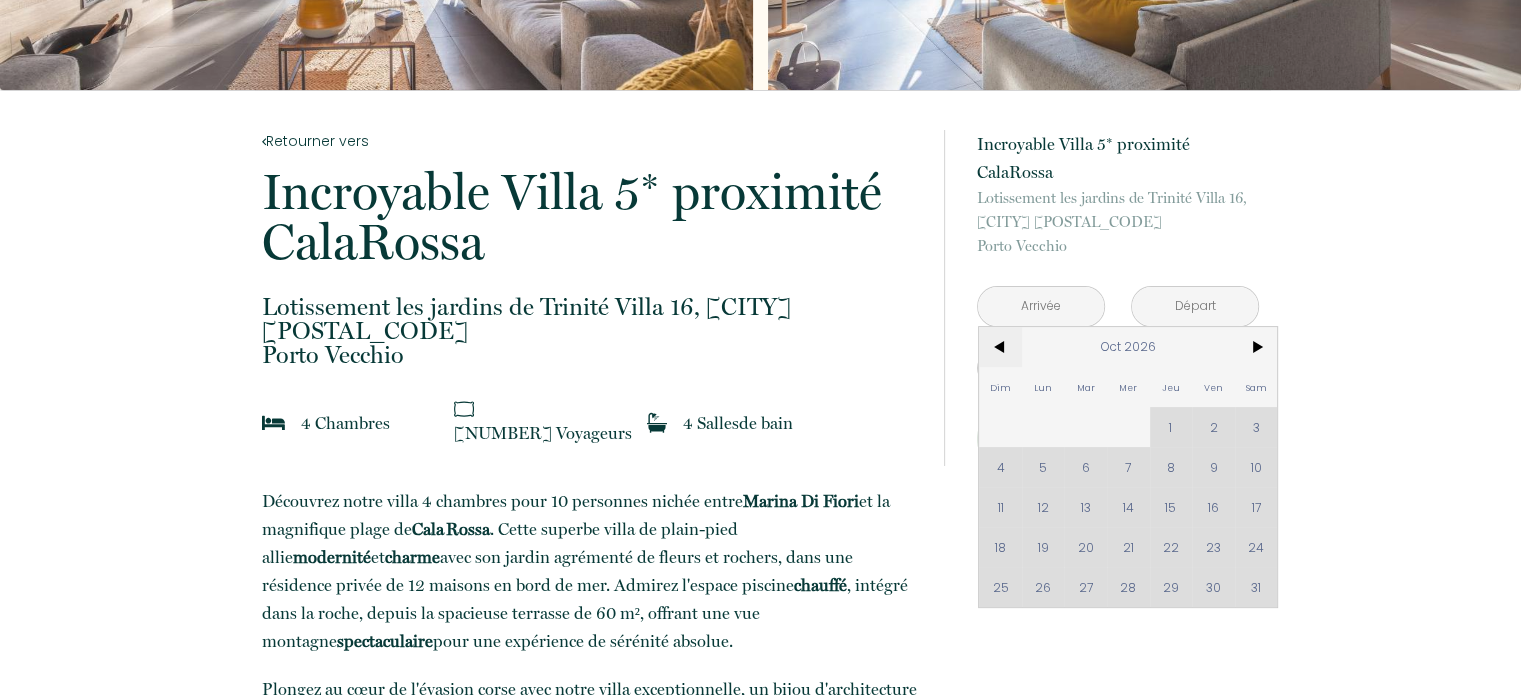 click on "<" at bounding box center (1000, 347) 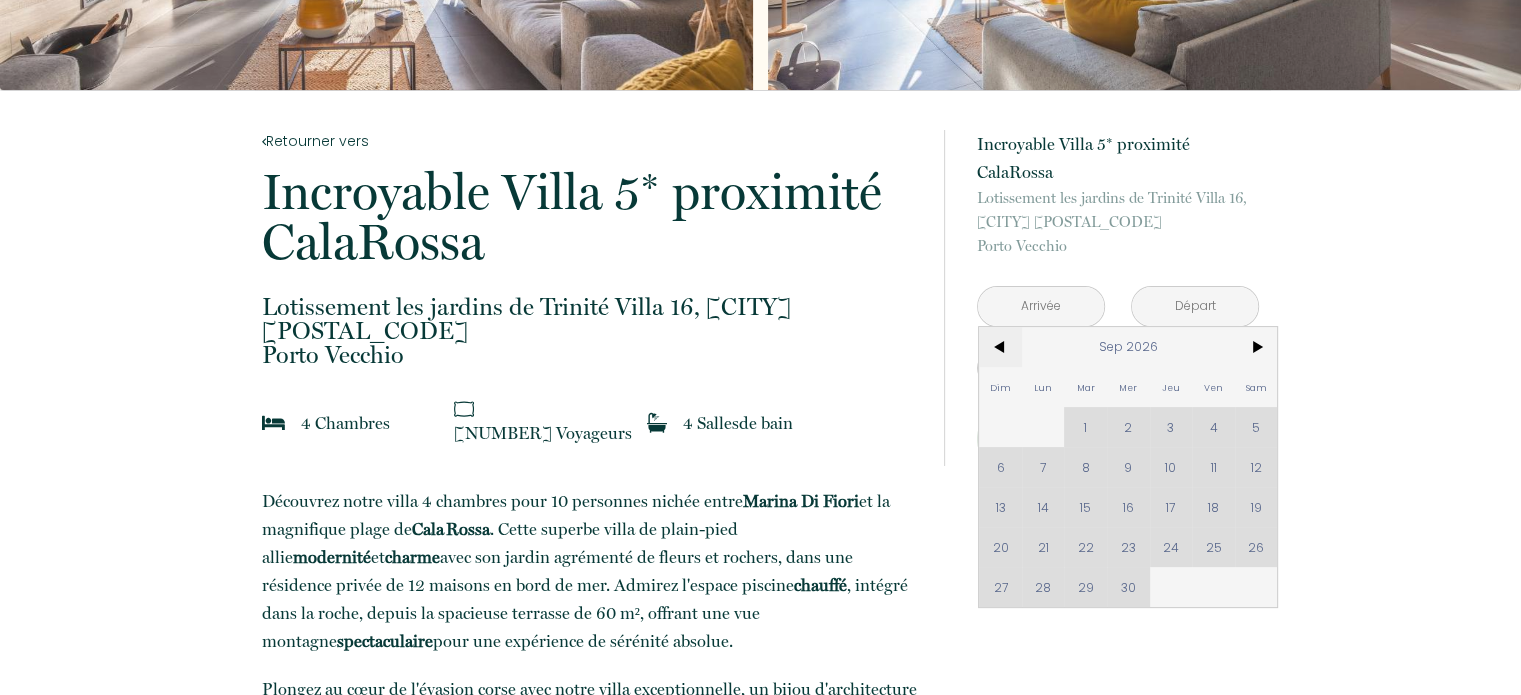 click on "<" at bounding box center [1000, 347] 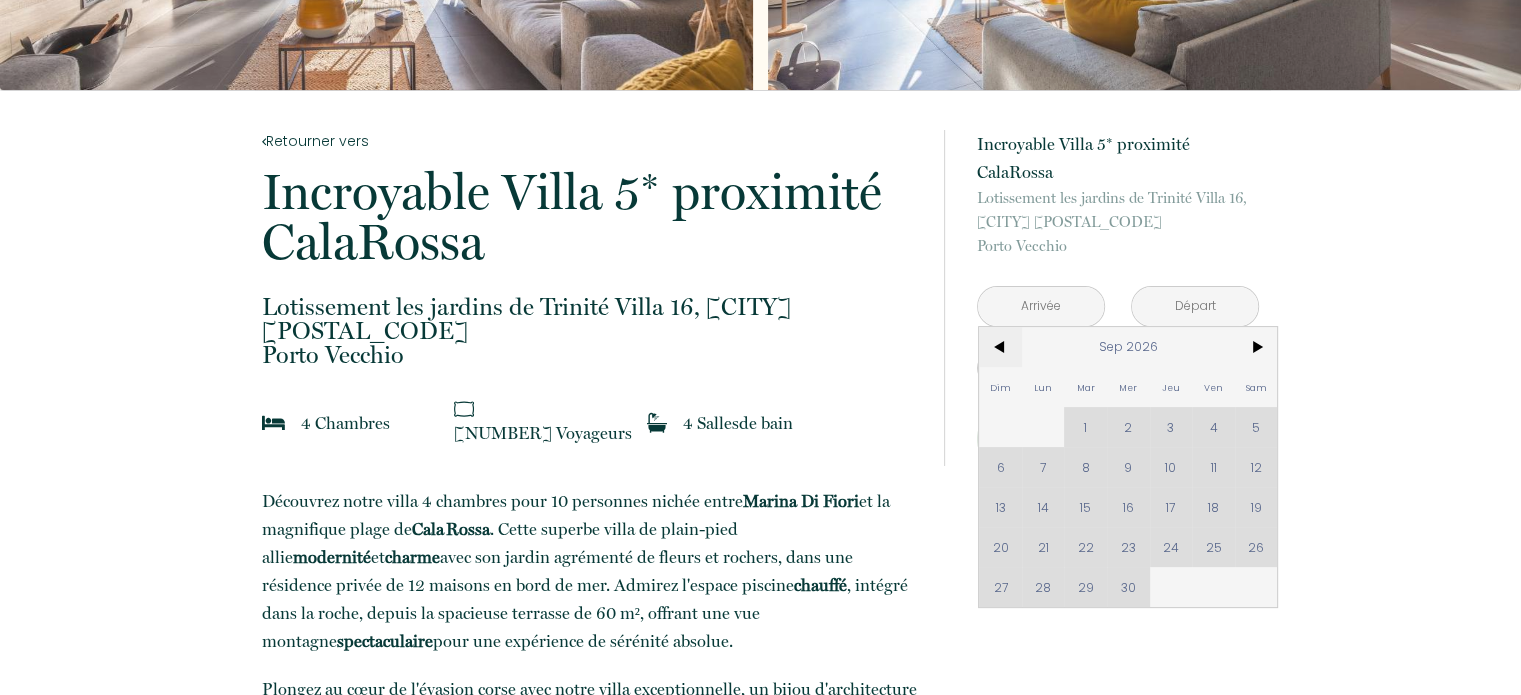 click on "<" at bounding box center (1000, 347) 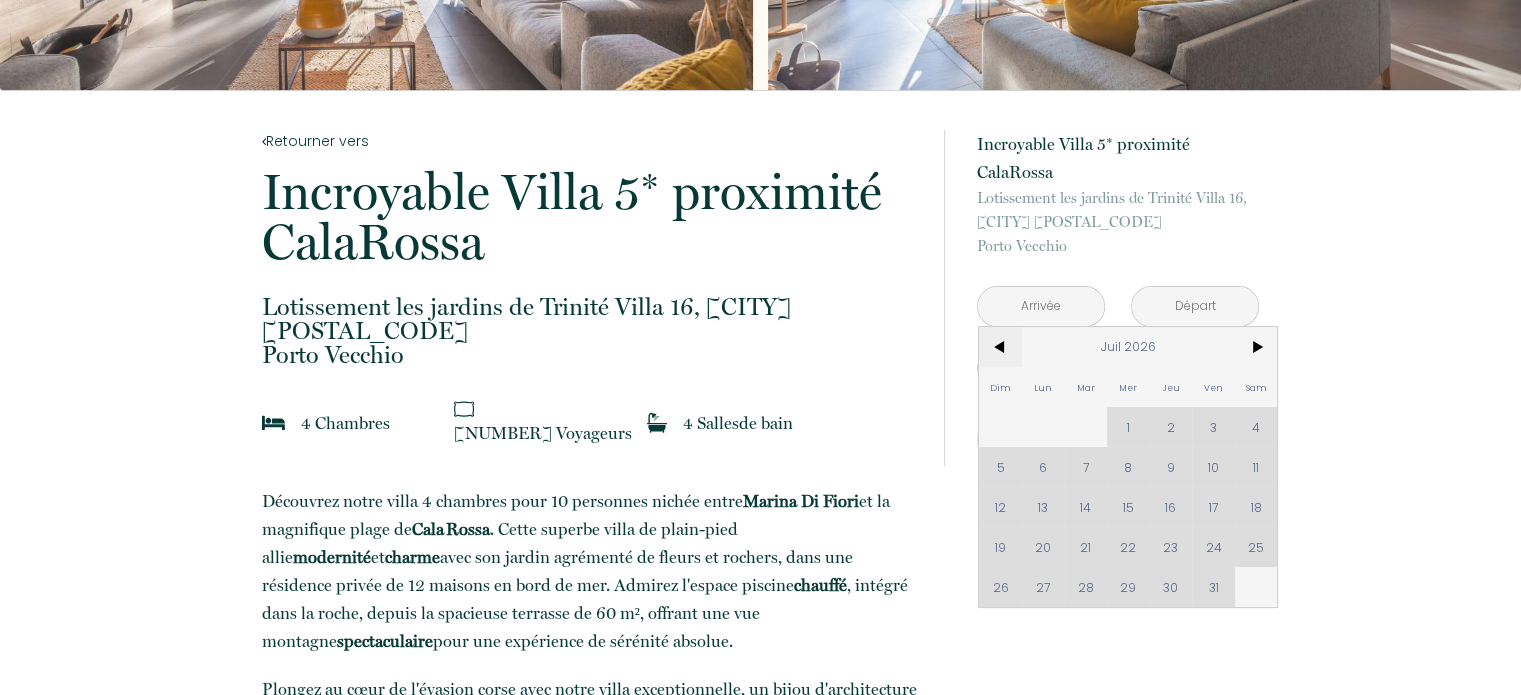 click on "<" at bounding box center (1000, 347) 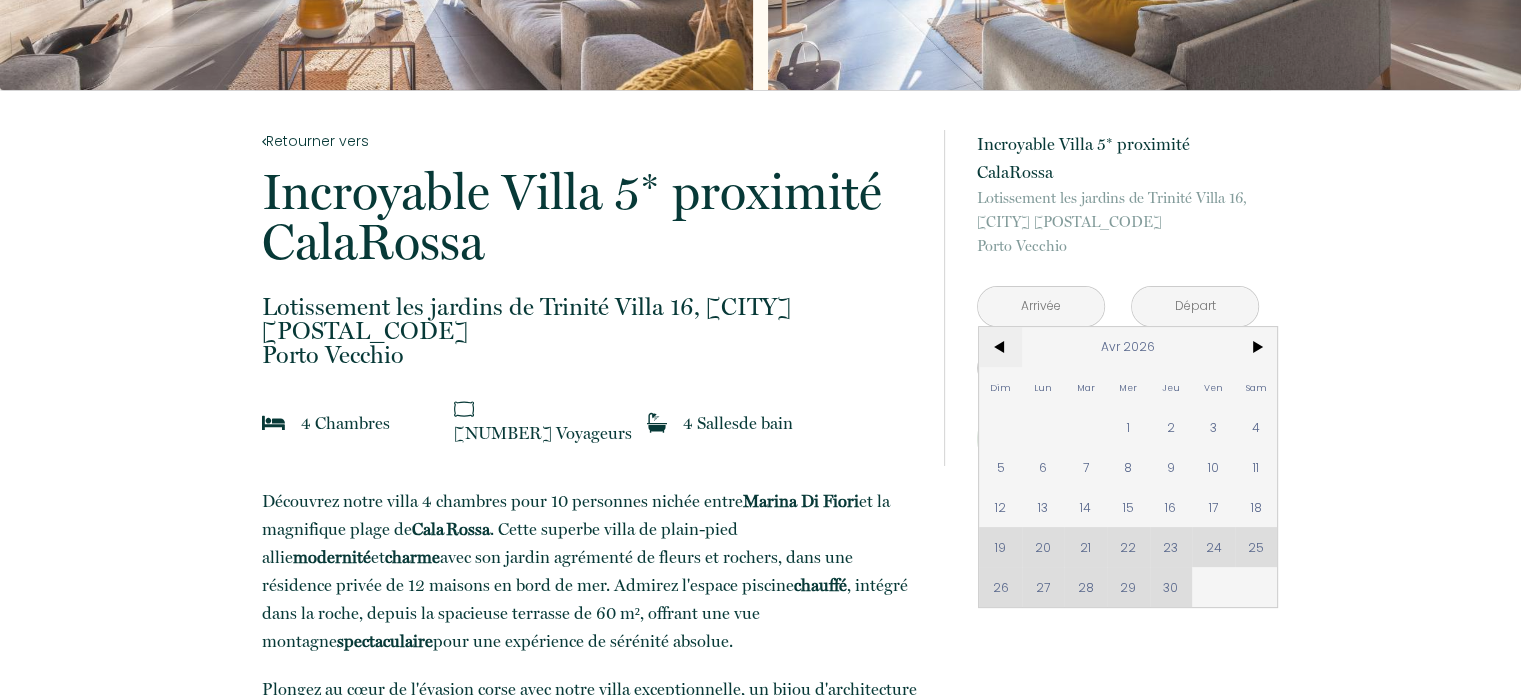 click on "<" at bounding box center (1000, 347) 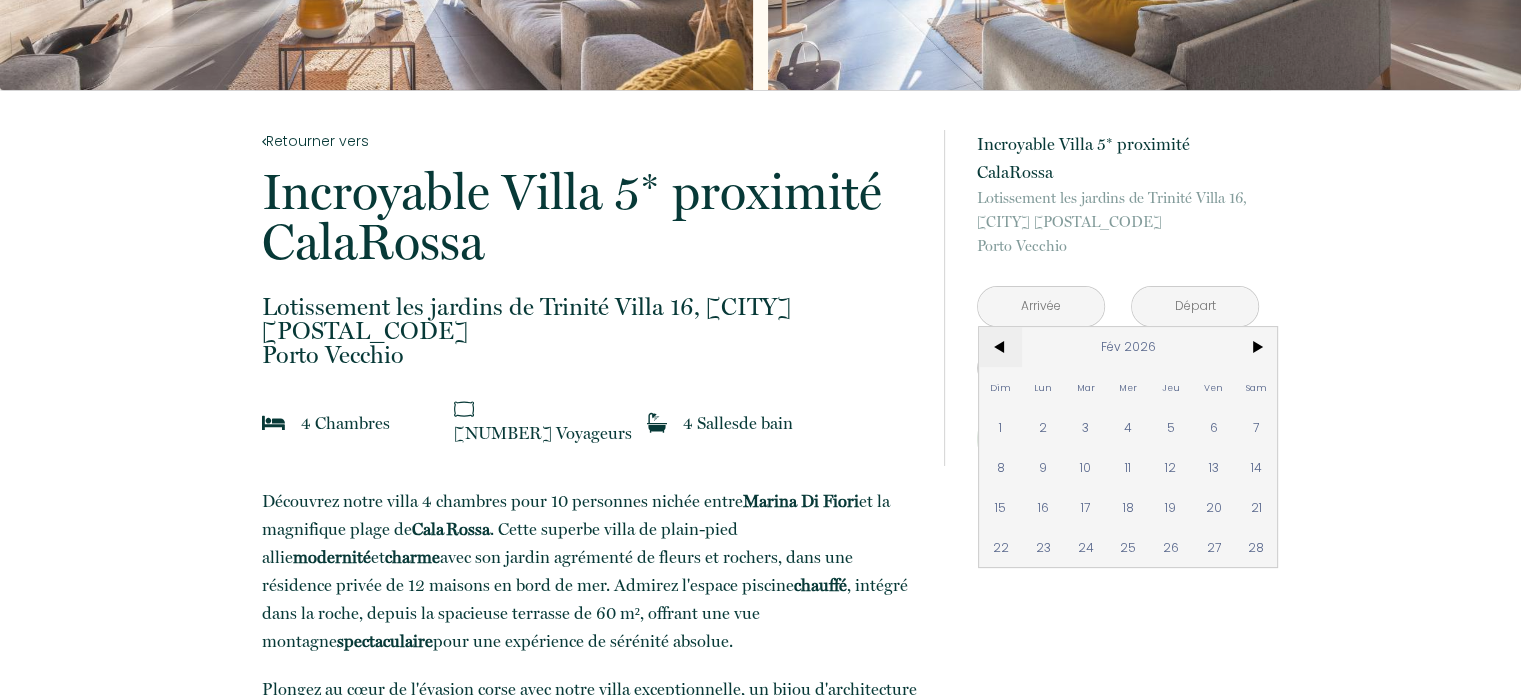 click on "<" at bounding box center [1000, 347] 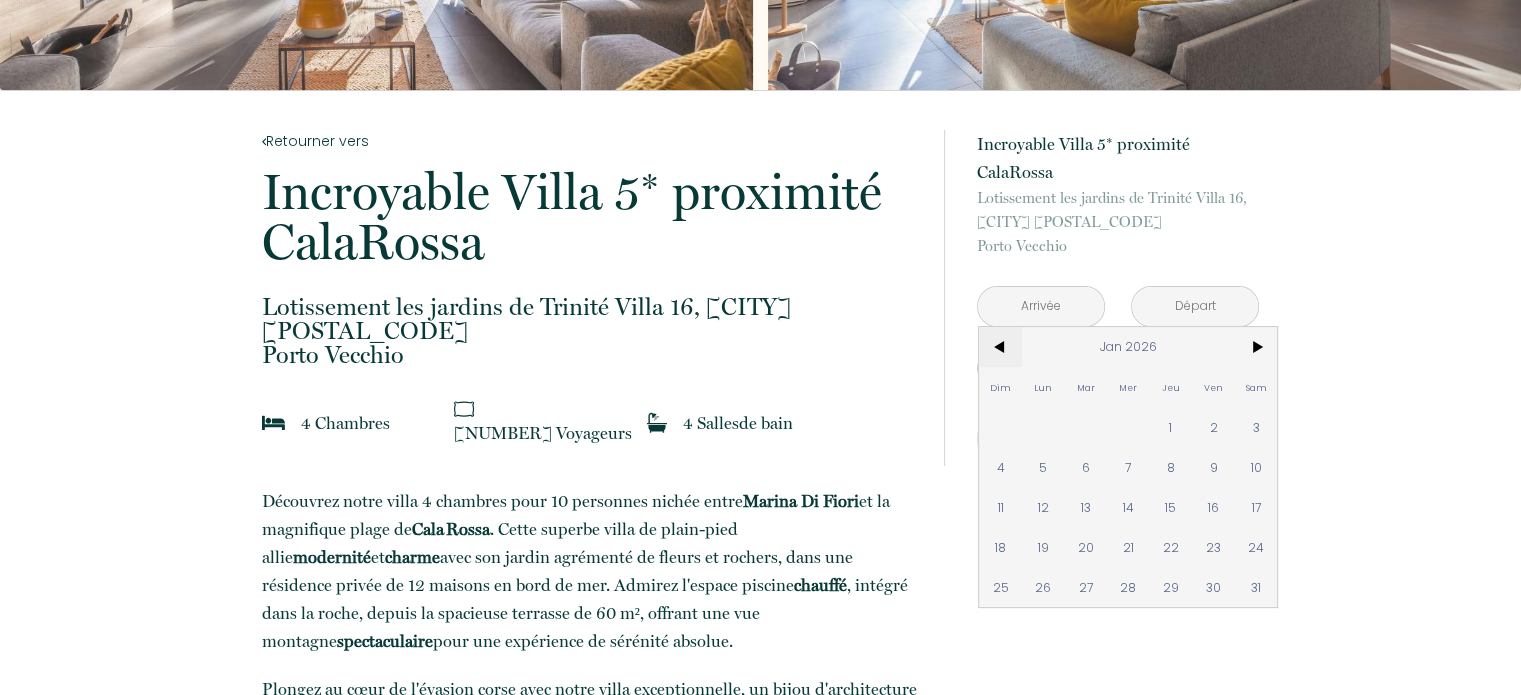 click on "<" at bounding box center [1000, 347] 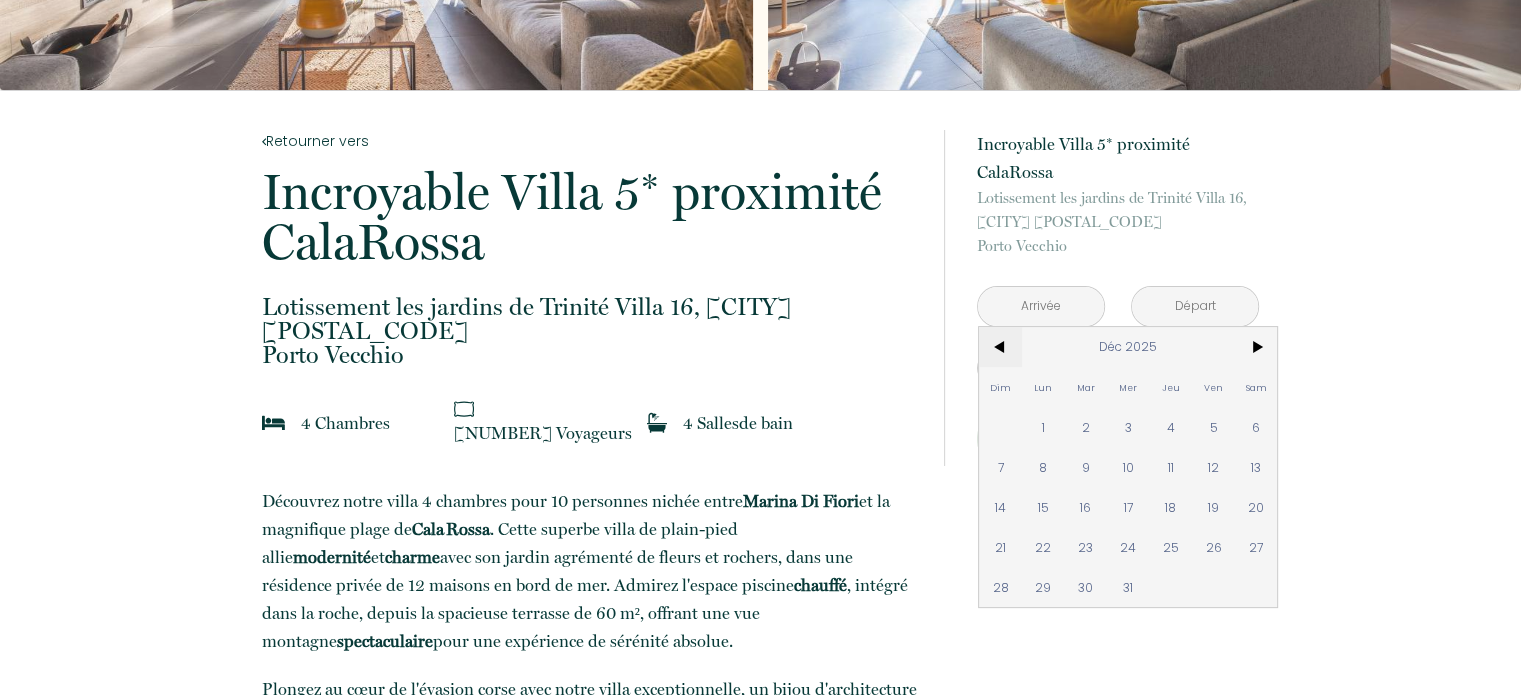 click on "<" at bounding box center [1000, 347] 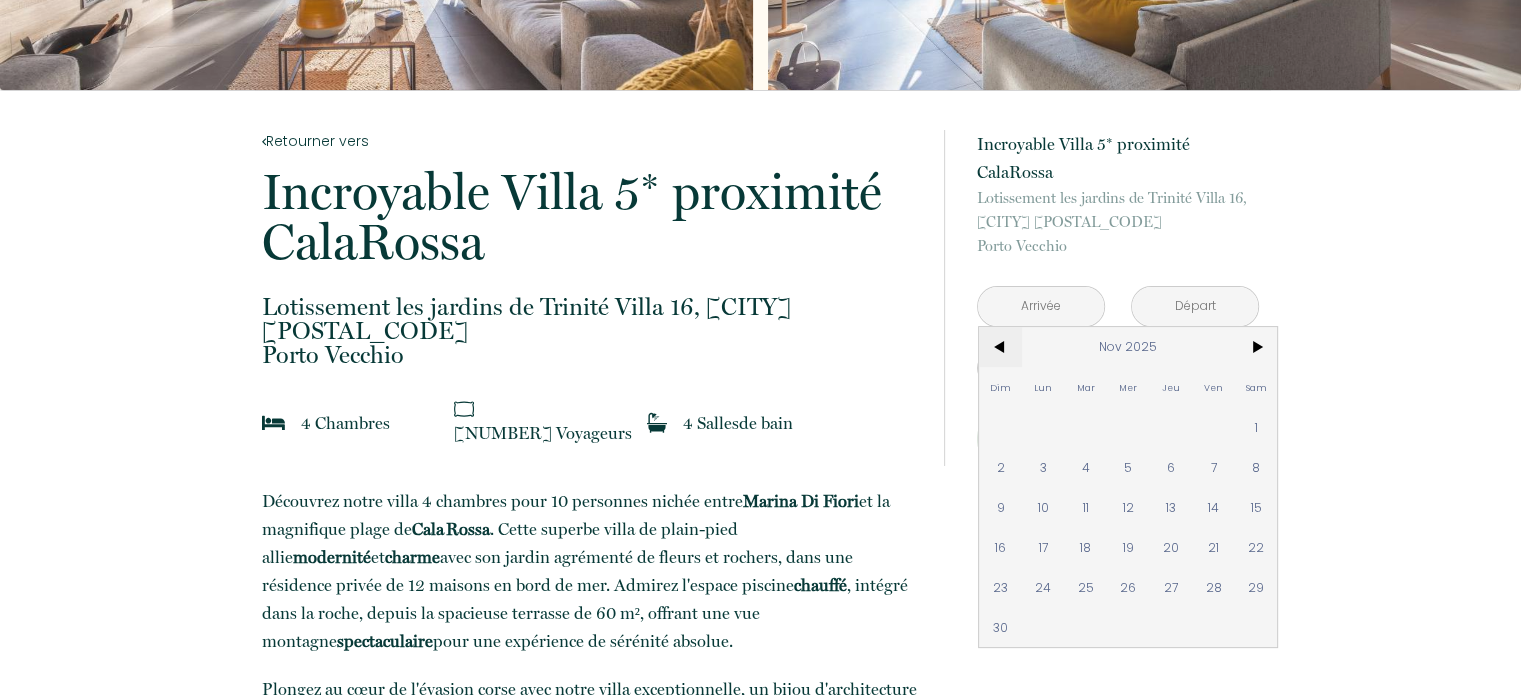 click on "<" at bounding box center (1000, 347) 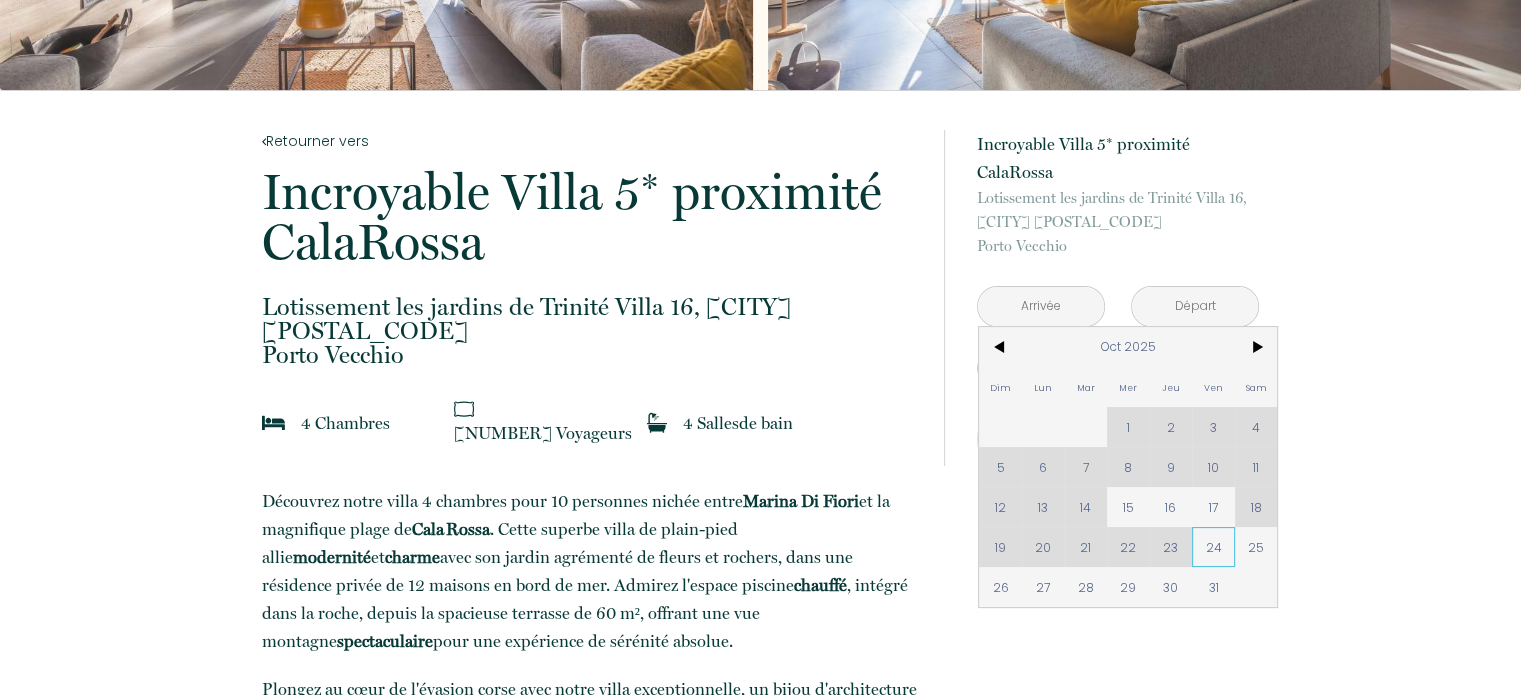 click on "24" at bounding box center (1213, 547) 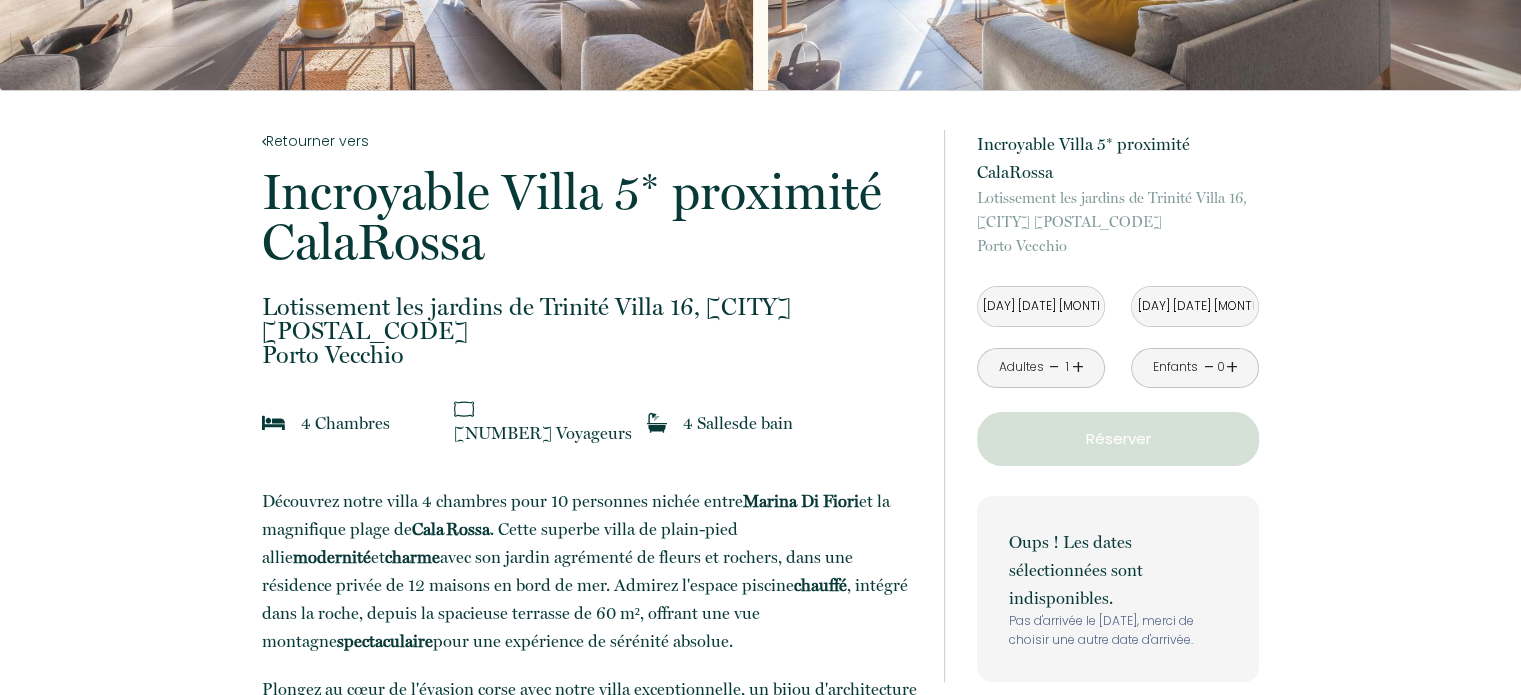 click on "[DAY] [DATE] [MONTH] [YEAR]" at bounding box center (1195, 306) 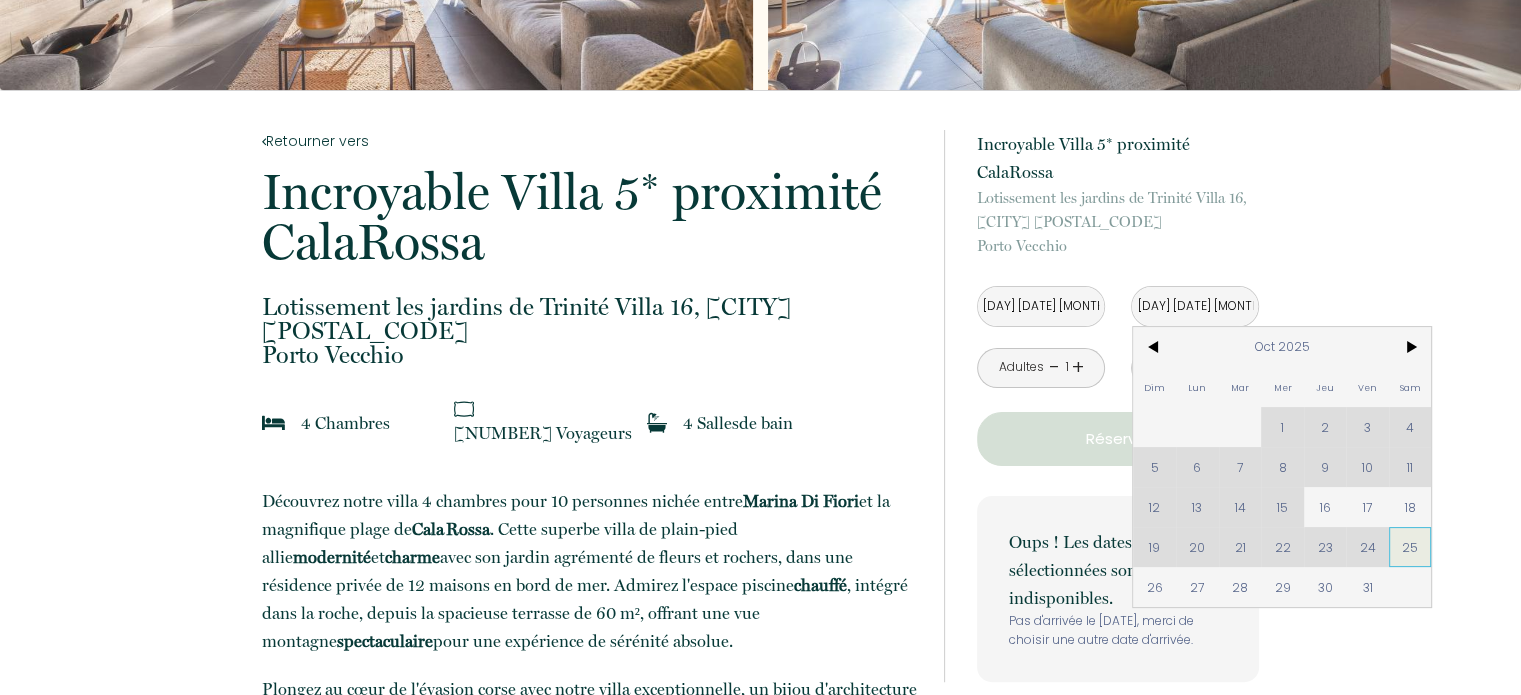 click on "25" at bounding box center (1410, 547) 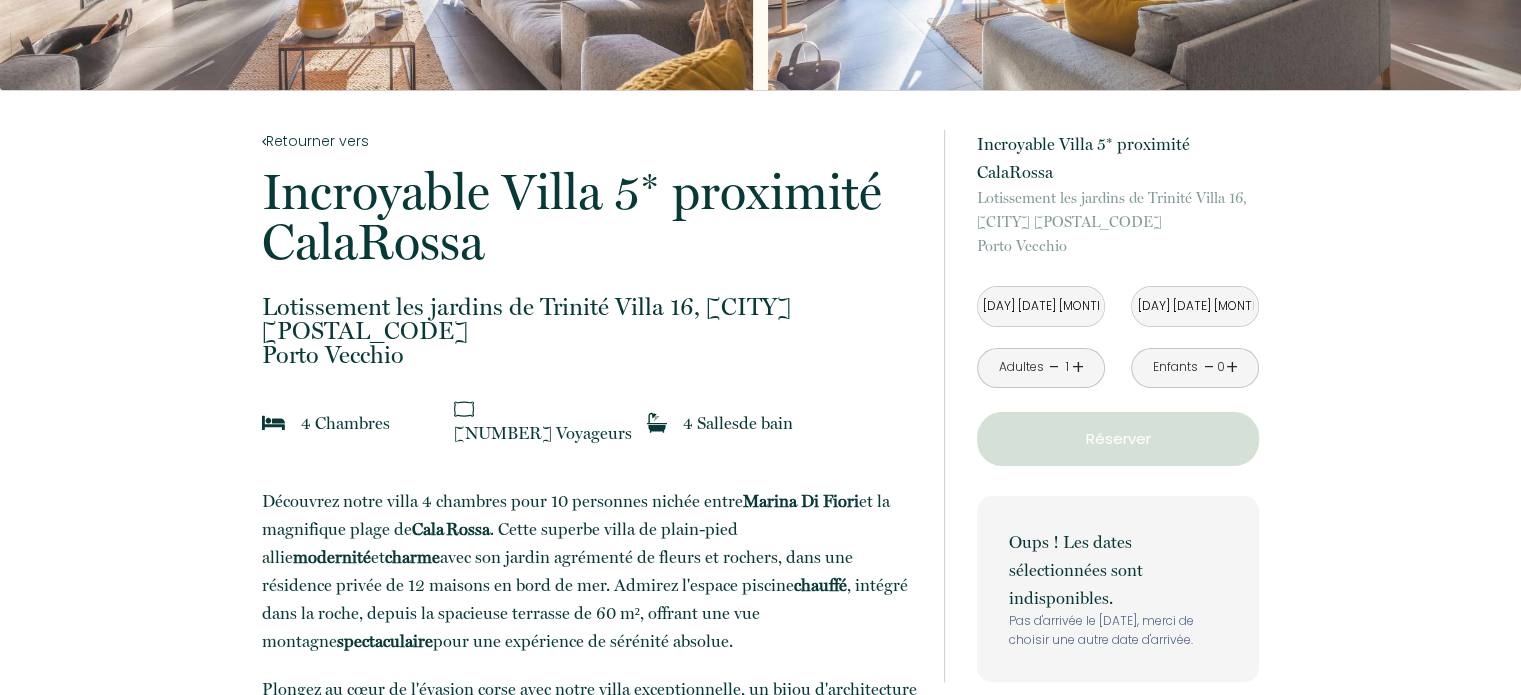 click on "[DAY] [DATE] [MONTH] [YEAR]" at bounding box center (1041, 306) 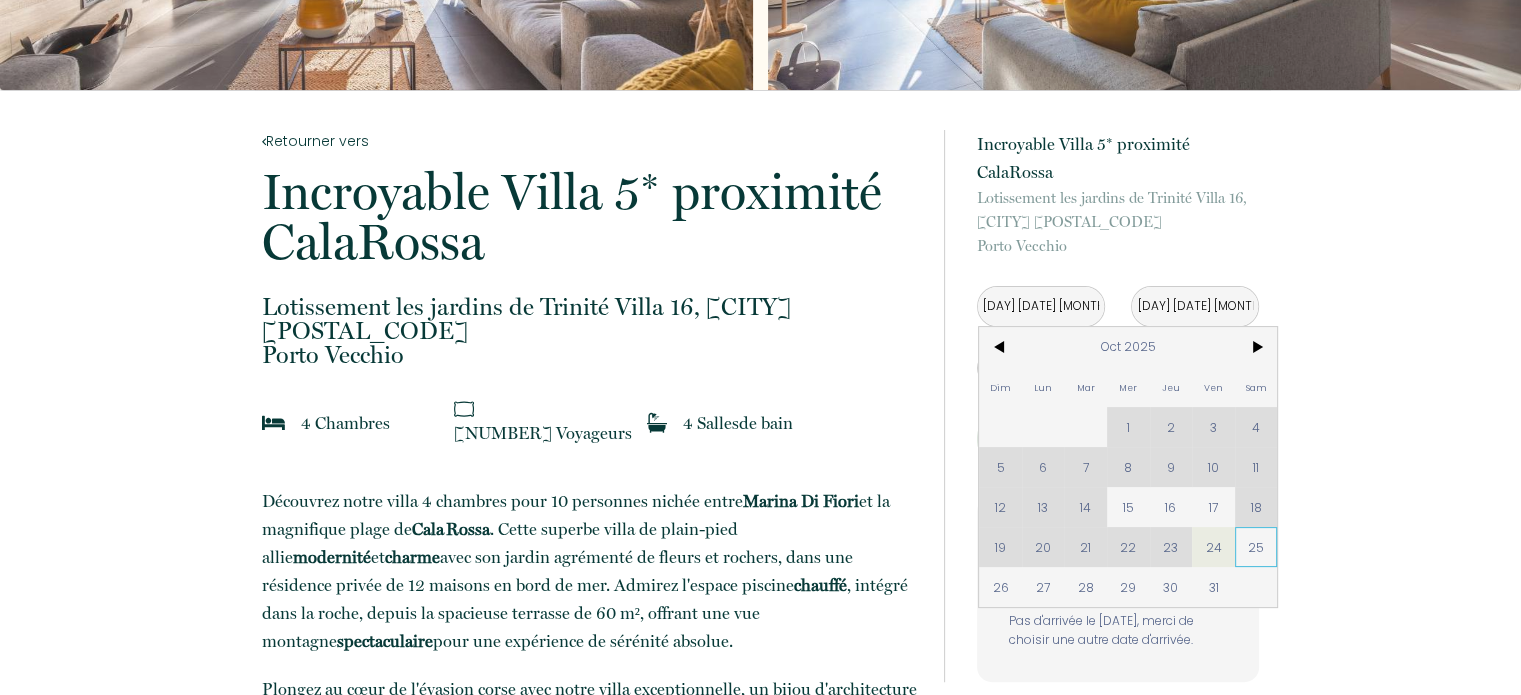 click on "25" at bounding box center (1256, 547) 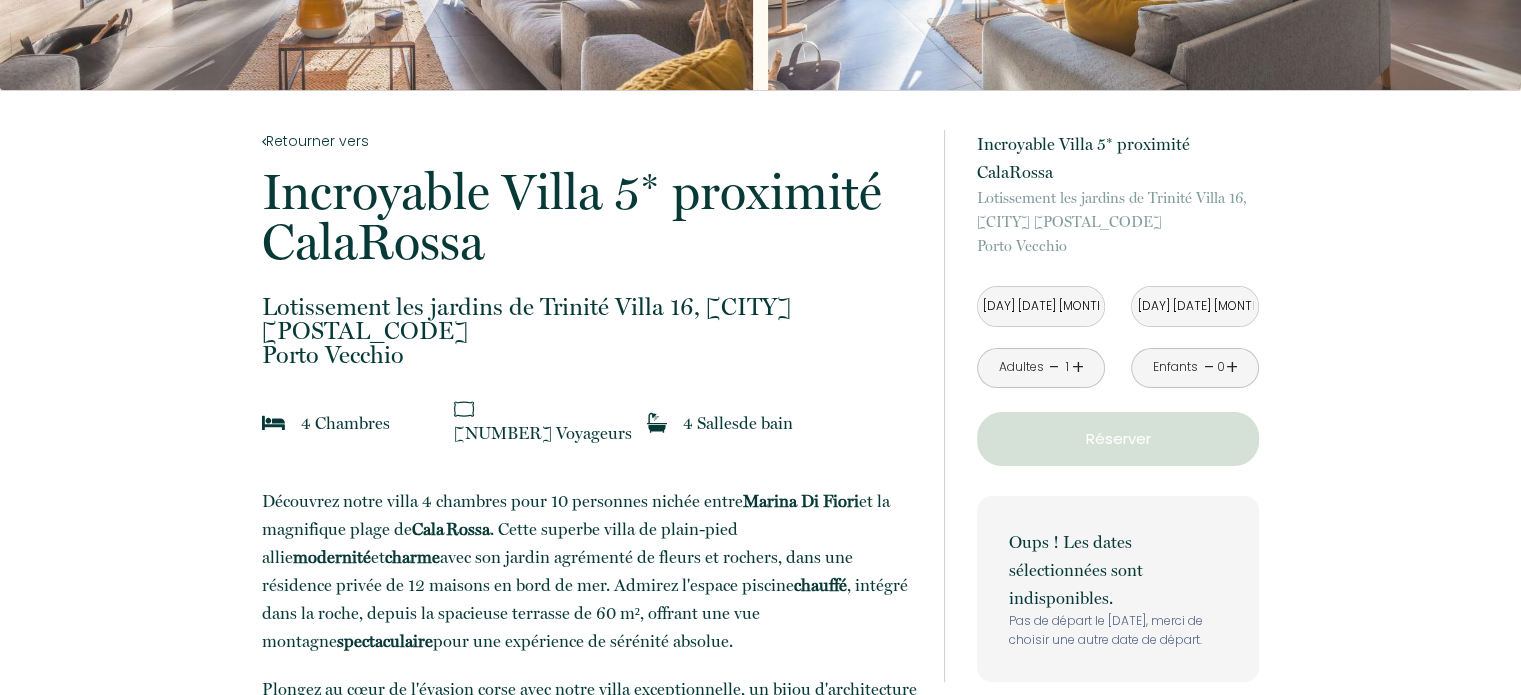 click on "Oups ! Les dates sélectionnées sont indisponibles.   Pas de départ le [DATE], merci de choisir une autre date de départ." at bounding box center (1118, 589) 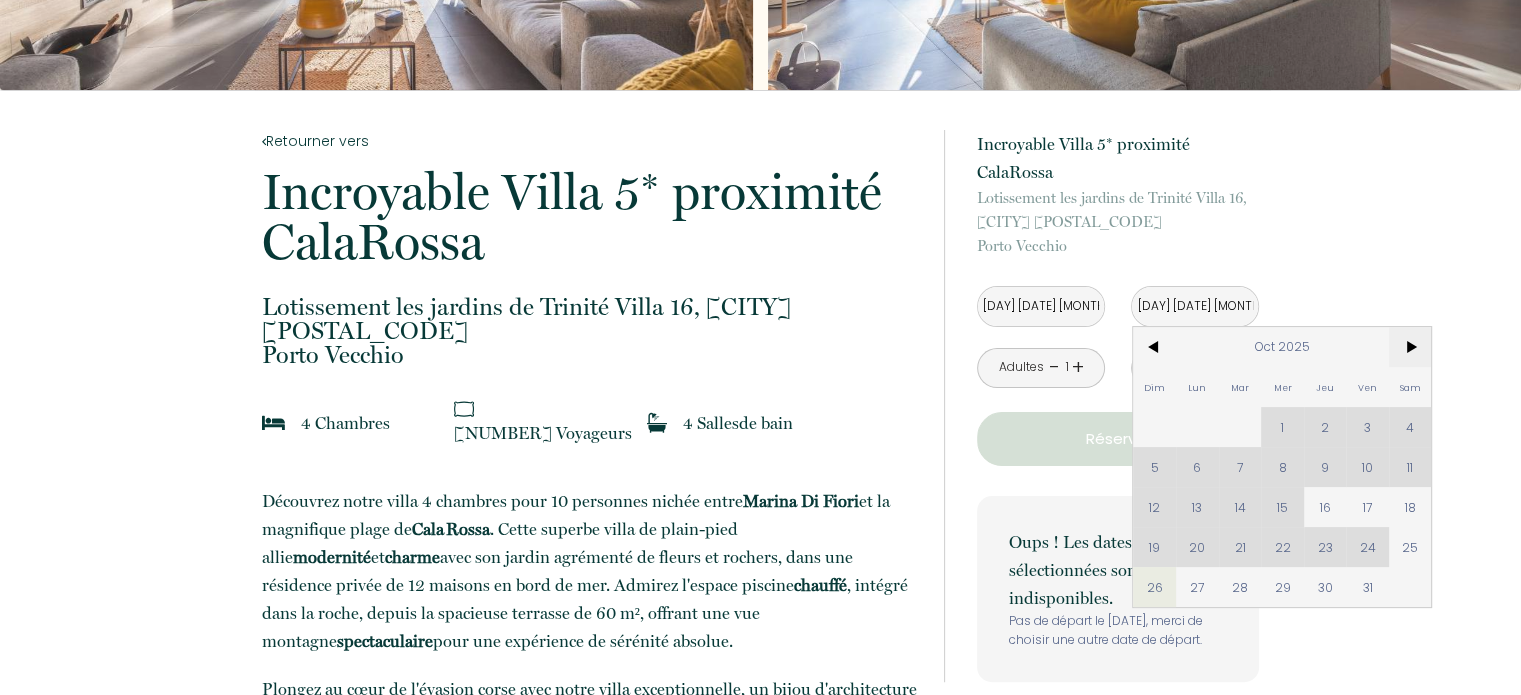 click on ">" at bounding box center [1410, 347] 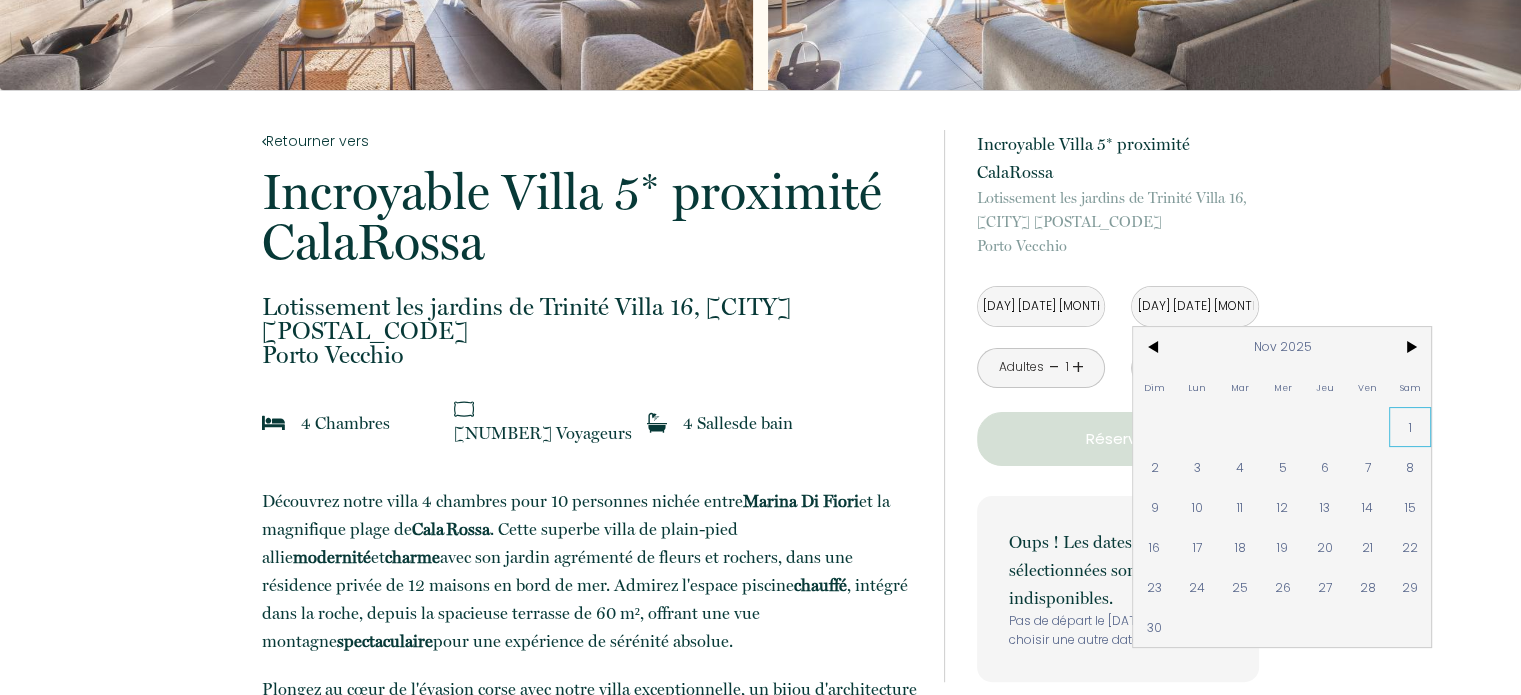 click on "1" at bounding box center (1410, 427) 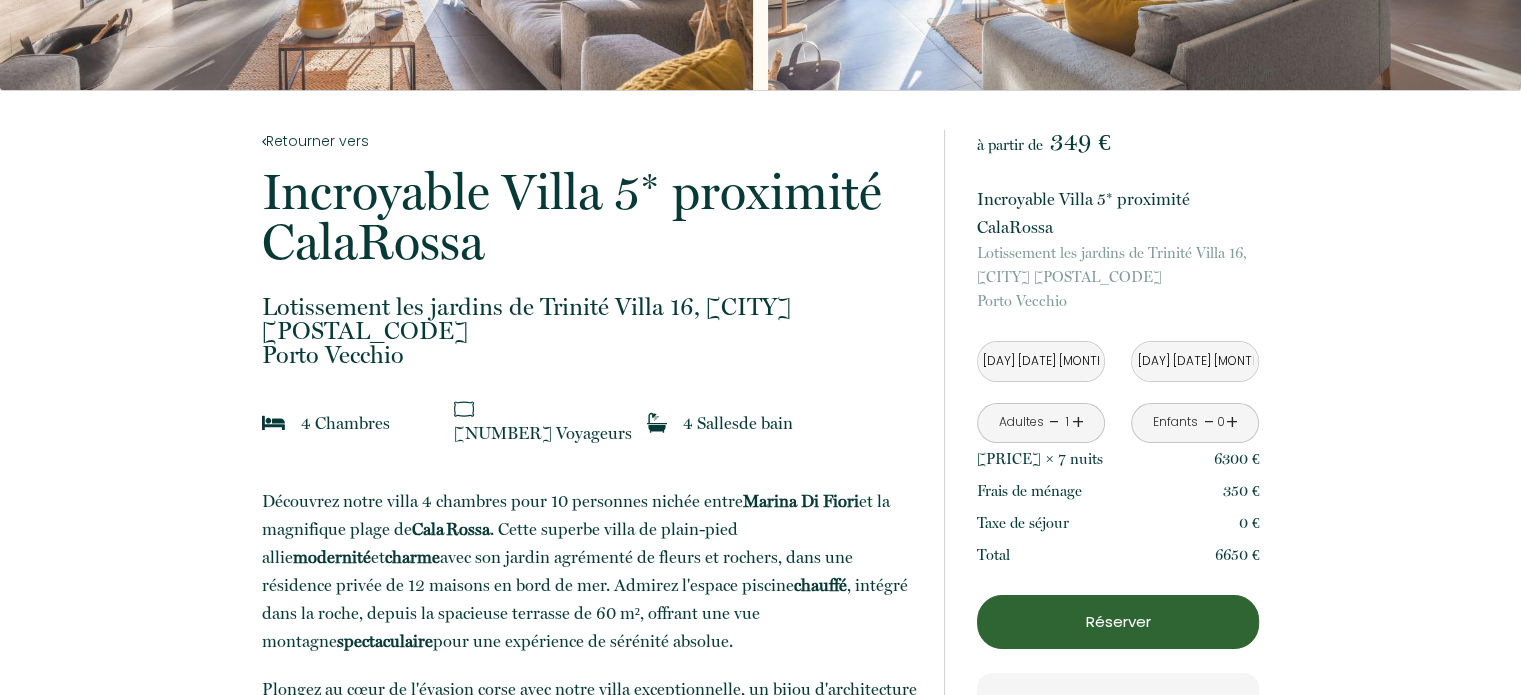 click on "[DAY] [DATE] [MONTH] [YEAR]" at bounding box center [1041, 361] 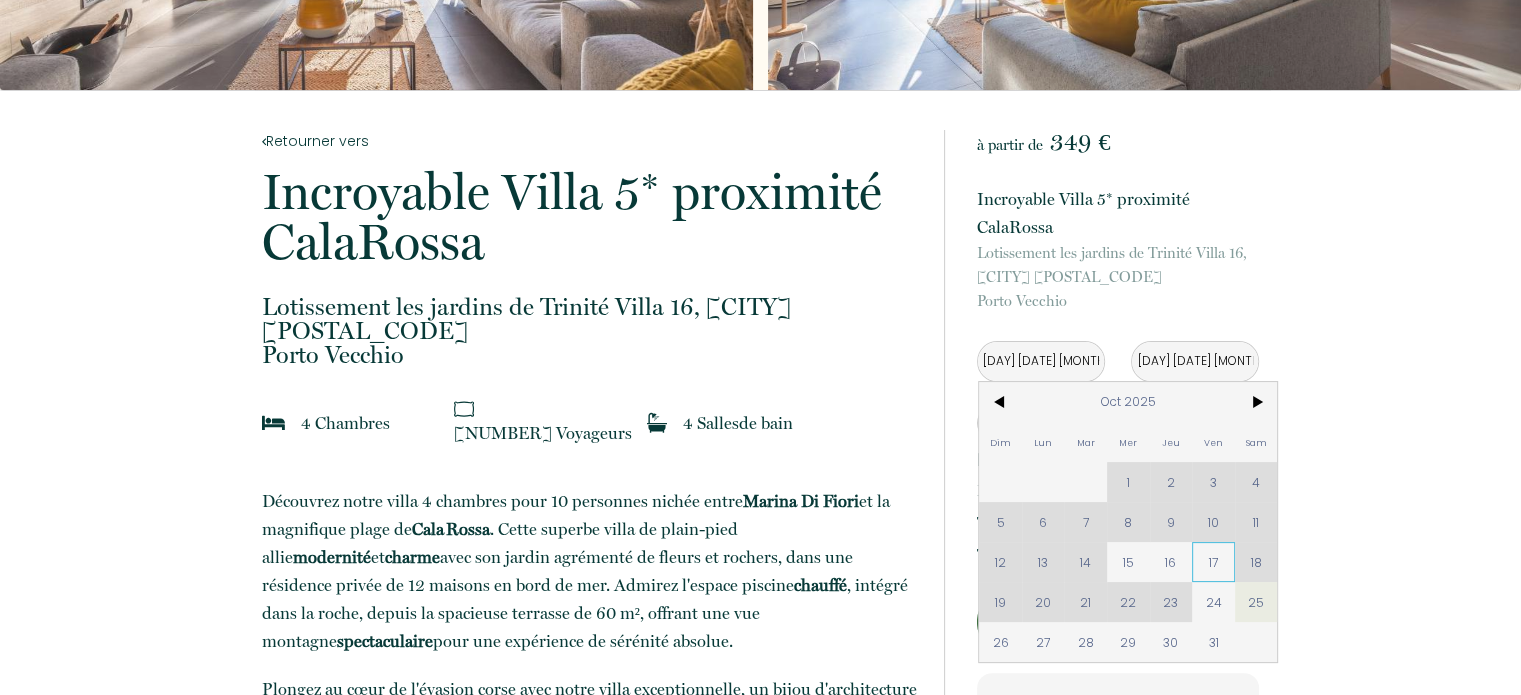 drag, startPoint x: 1084, startPoint y: 343, endPoint x: 1220, endPoint y: 543, distance: 241.85947 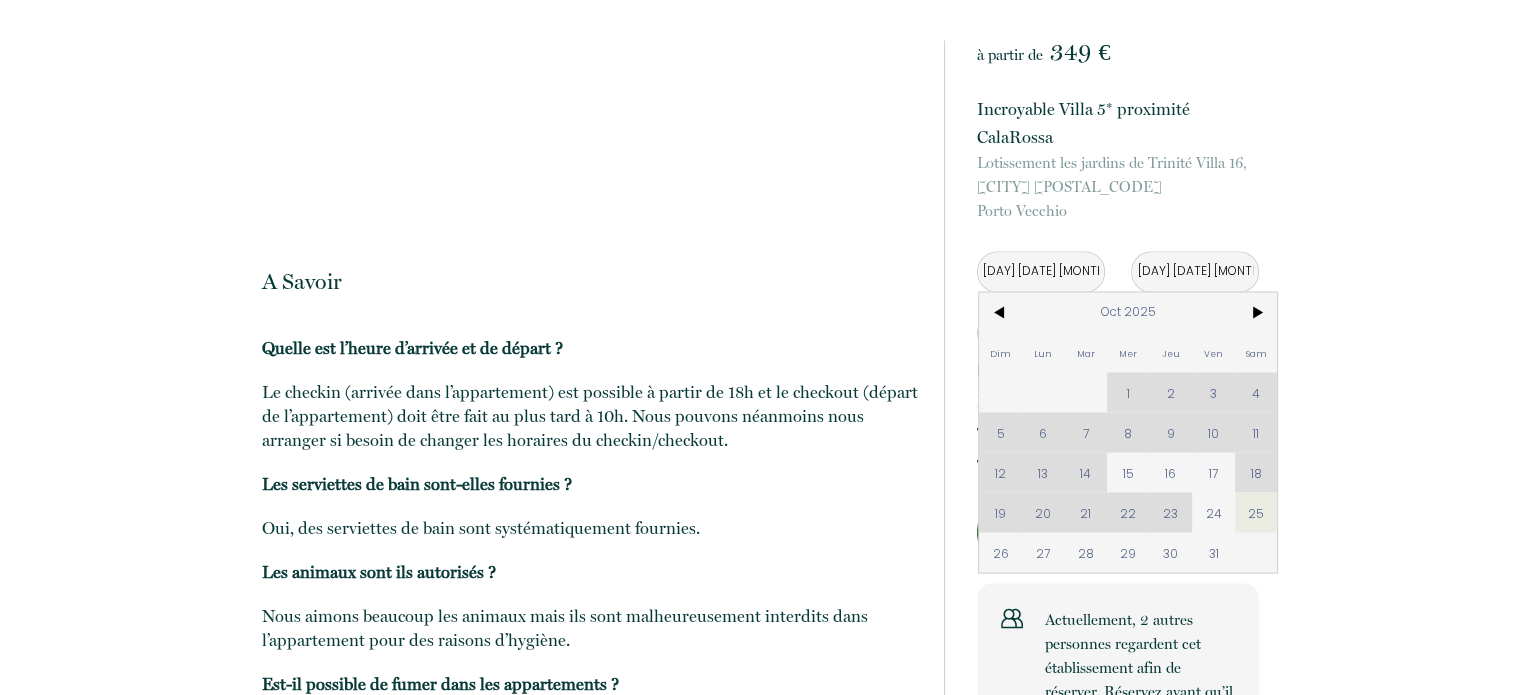 scroll, scrollTop: 3491, scrollLeft: 0, axis: vertical 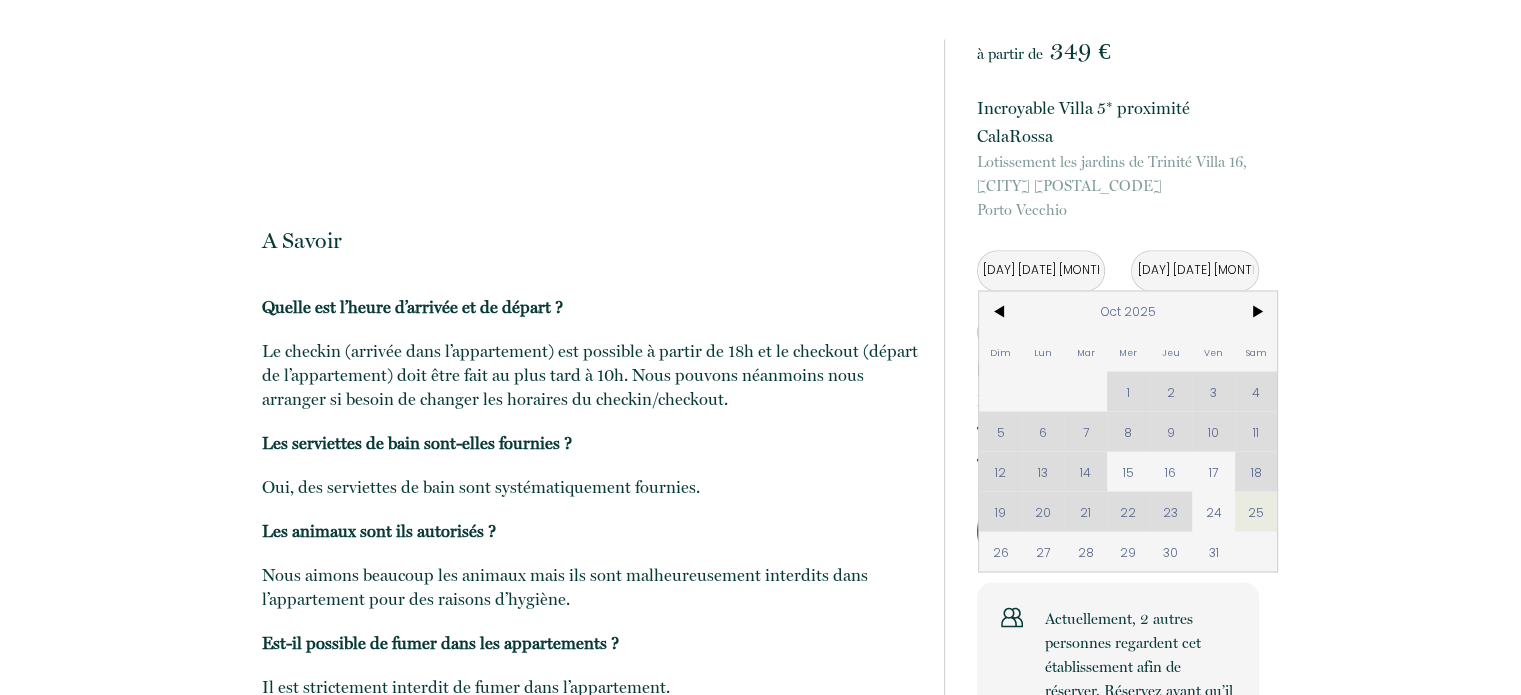 click on "[DAY] [DATE] [MONTH] [YEAR]" at bounding box center (1195, 270) 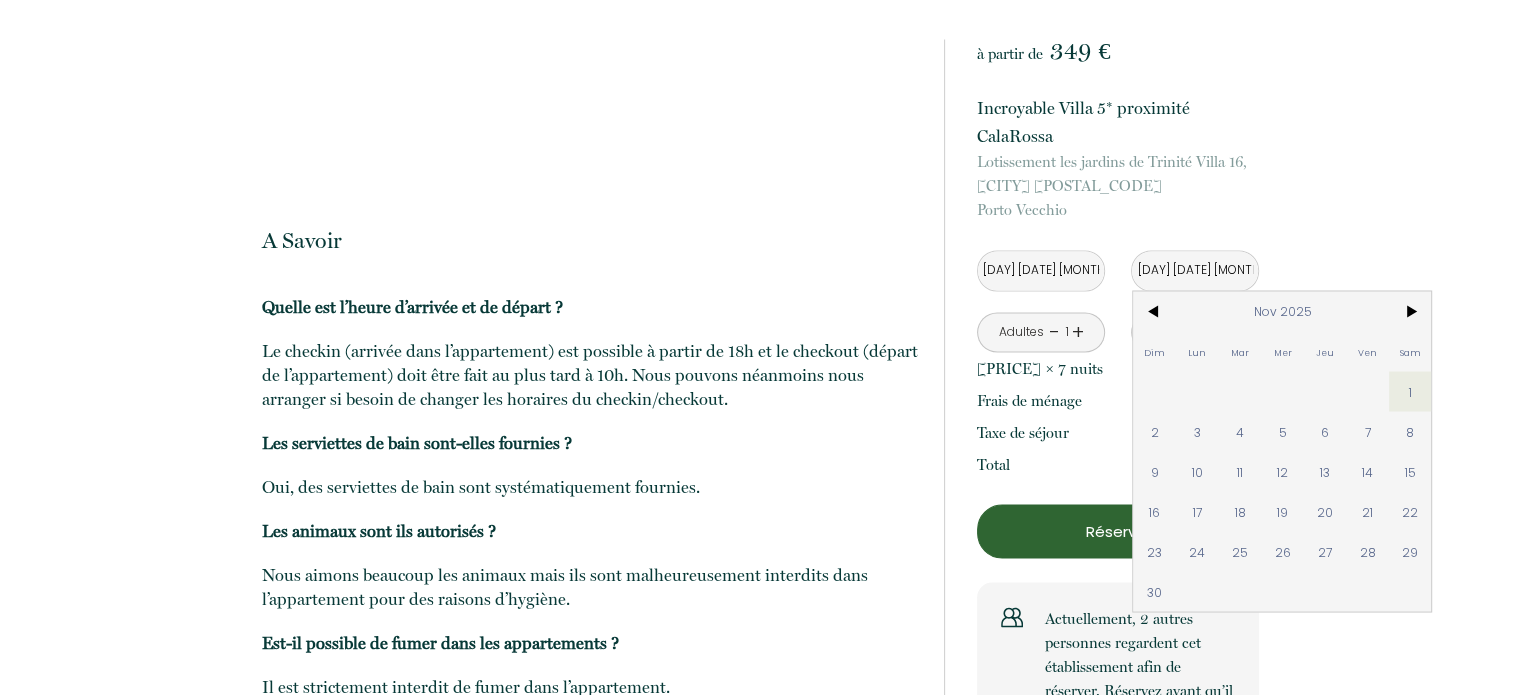 click on "Retourner vers
Incroyable Villa 5* proximité  CalaRossa    Lotissement les jardins de Trinité Villa 16,  [CITY]
4 Chambre s
10 Voyageur s
4 Salle s  de bain
Découvrez notre villa 4 chambres pour 10 personnes nichée entre  Marina Di Fiori  et la magnifique plage de  Cala   Rossa . Cette superbe villa de plain-pied allie  modernité  et  charme  avec son jardin agrémenté de fleurs et rochers, dans une résidence privée de 12 maisons en bord de mer. Admirez l'espace piscine  chauffé , intégré dans la roche, depuis la spacieuse terrasse de 60 m², offrant une vue montagne  spectaculaire  pour une expérience de sérénité absolue.
Plongez au cœur de l'évasion corse avec notre villa exceptionnelle, un bijou d'architecture contemporaine situé entre l'enchantement de  Marina Di Fiori  et la splendeur des plages de sable fin cristallin de  Cala   Rossa 10 invités" at bounding box center [760, -1155] 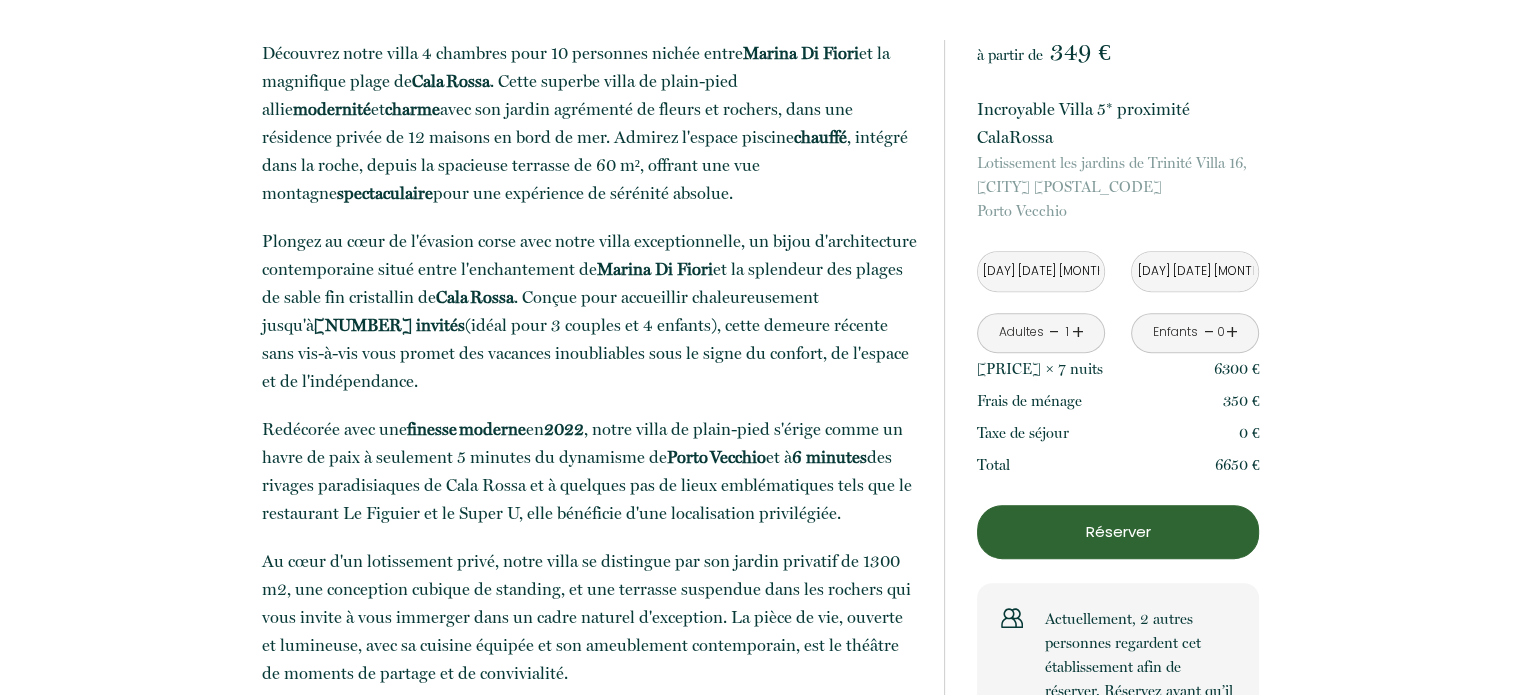 scroll, scrollTop: 0, scrollLeft: 0, axis: both 